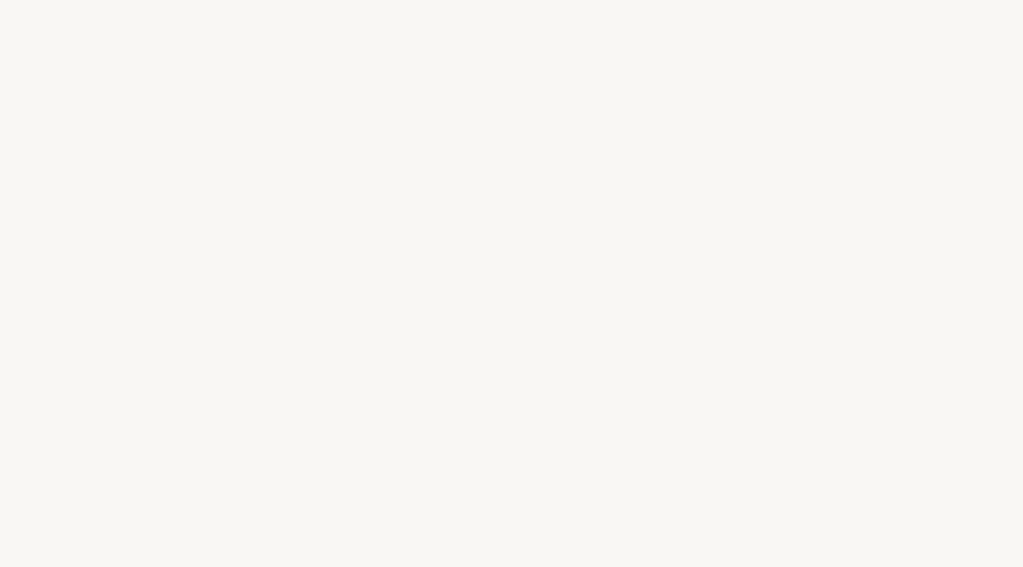 select on "FR" 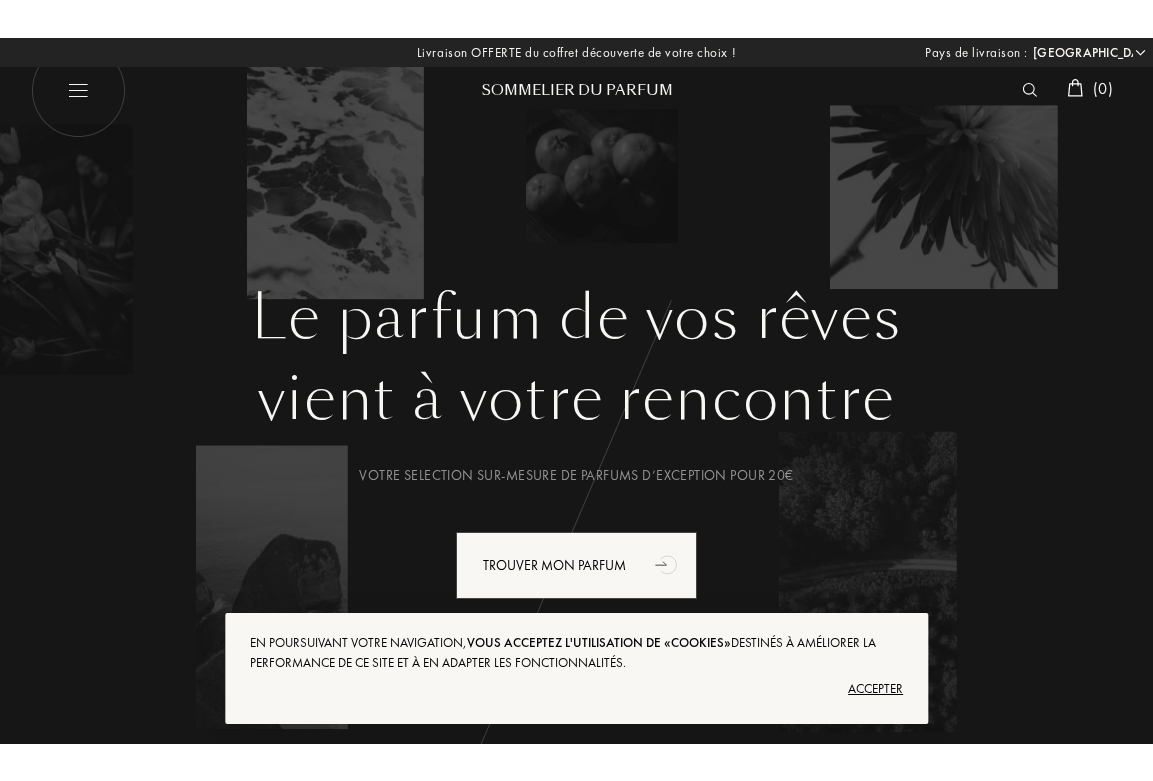scroll, scrollTop: 0, scrollLeft: 0, axis: both 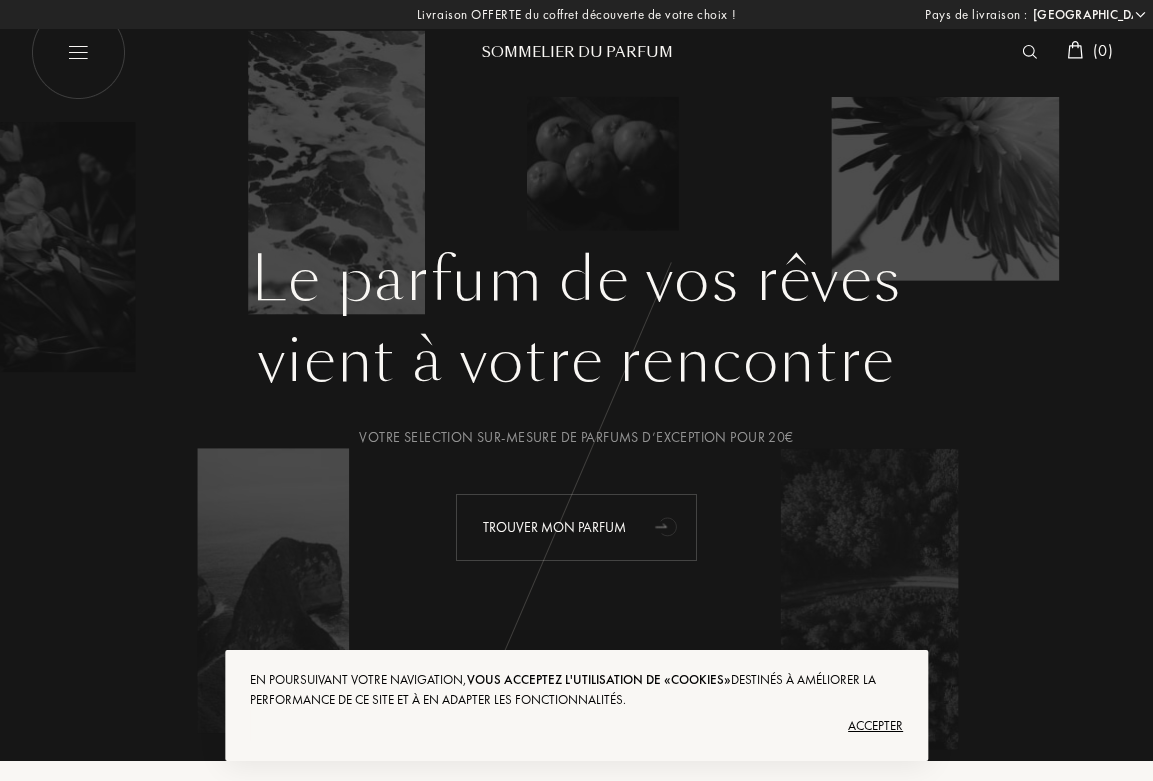 click on "Trouver mon parfum" at bounding box center (576, 527) 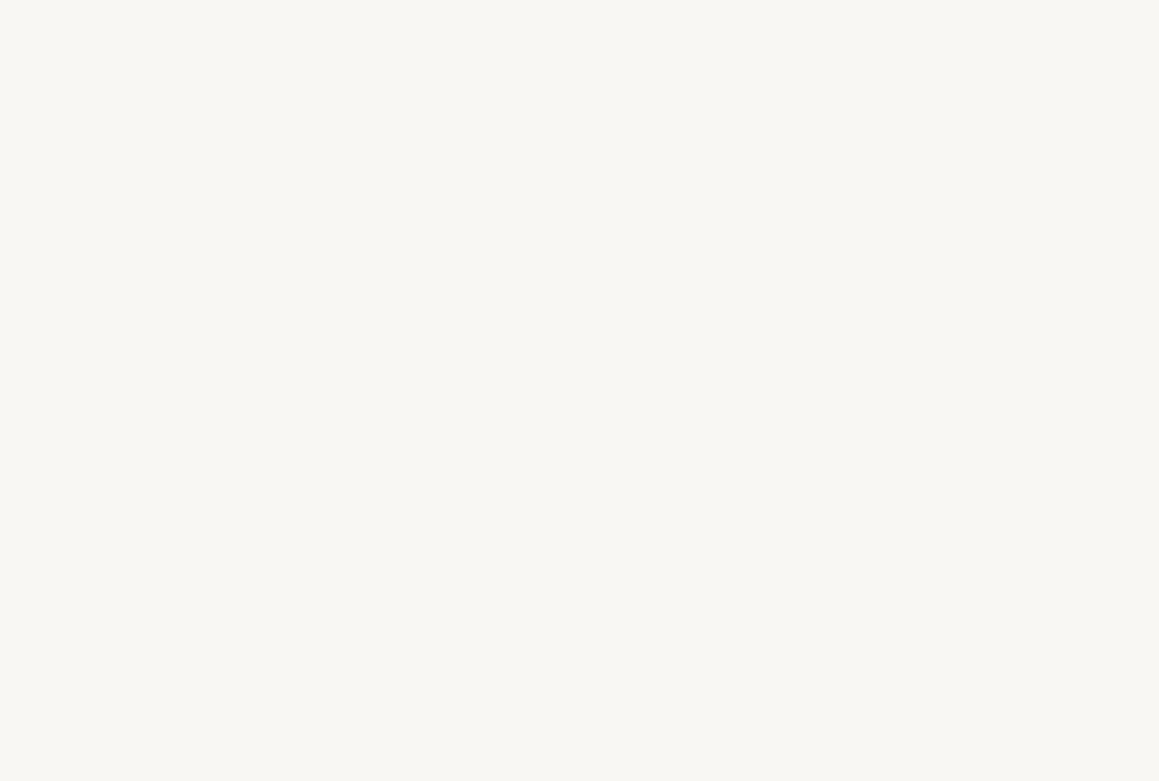 scroll, scrollTop: 0, scrollLeft: 0, axis: both 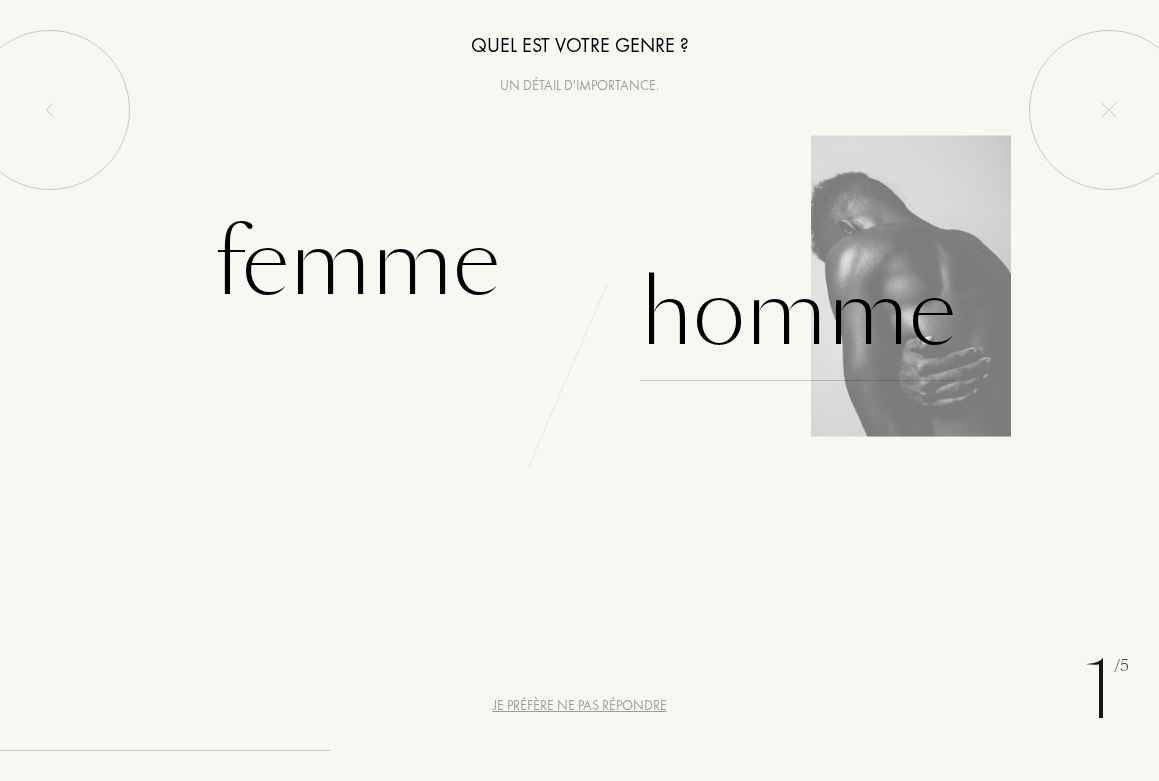 click on "Homme" at bounding box center [798, 313] 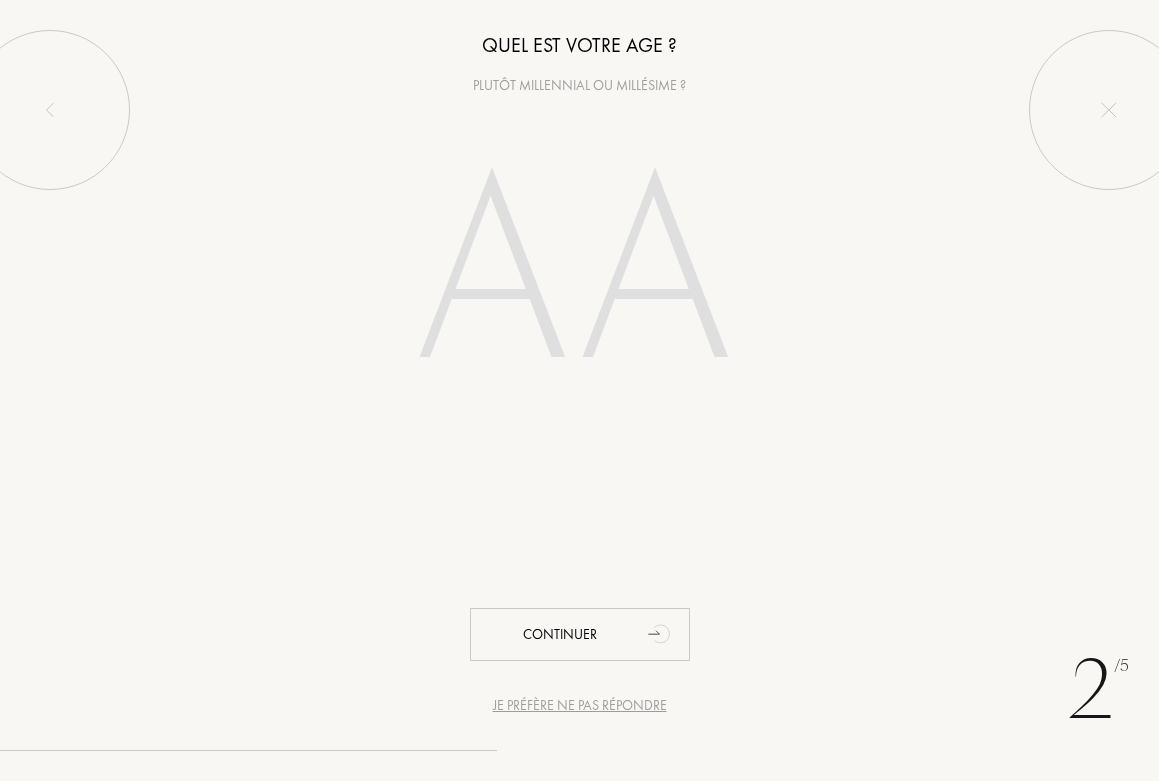 click on "Plutôt millennial ou millésime ?" at bounding box center (579, 85) 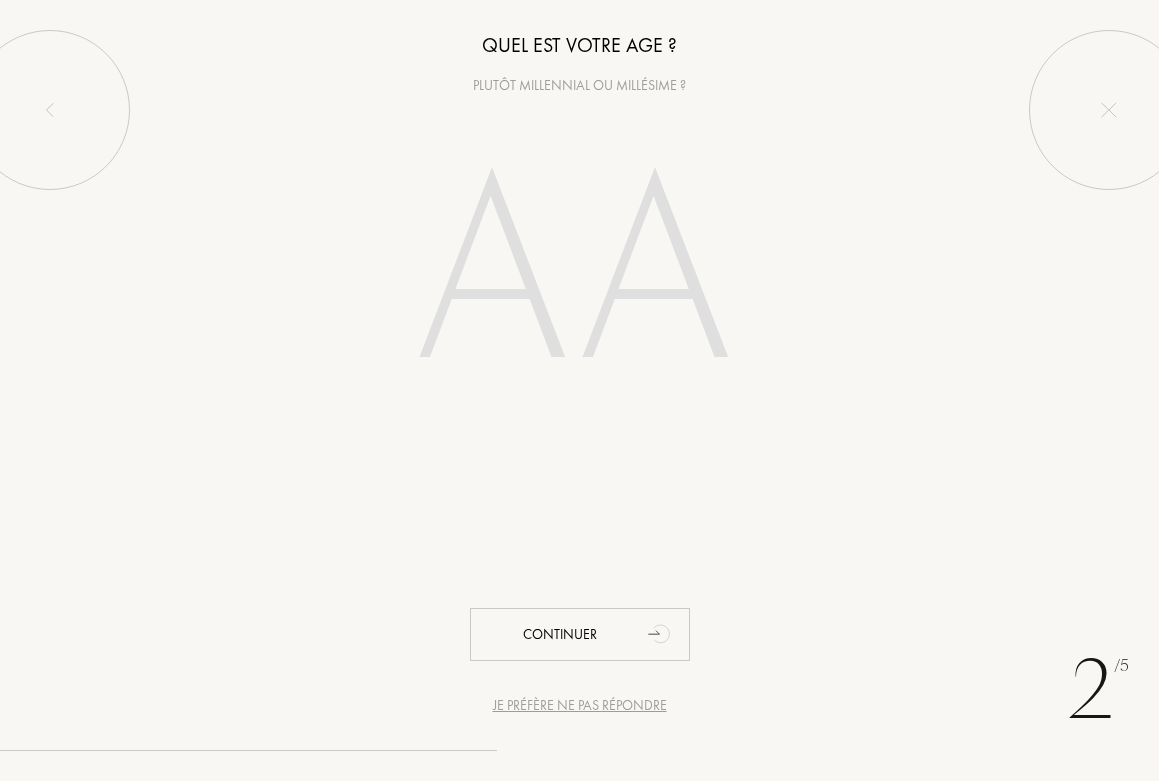 click at bounding box center [580, 278] 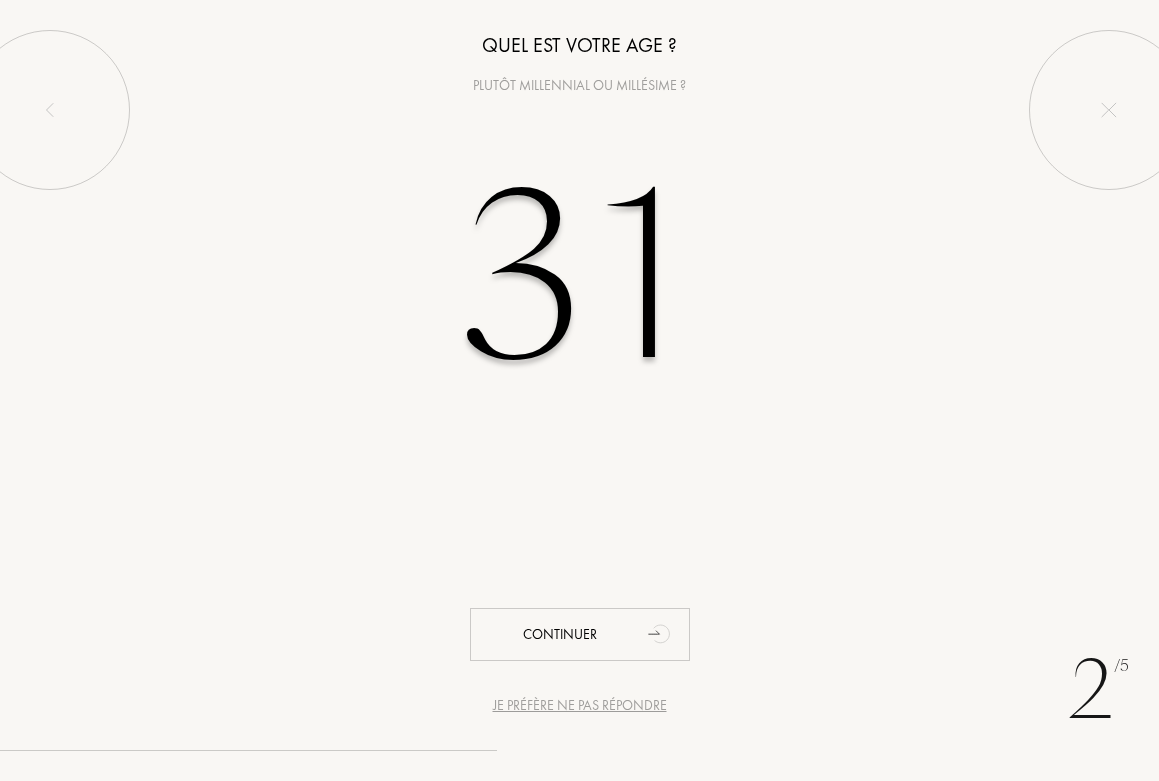 type on "31" 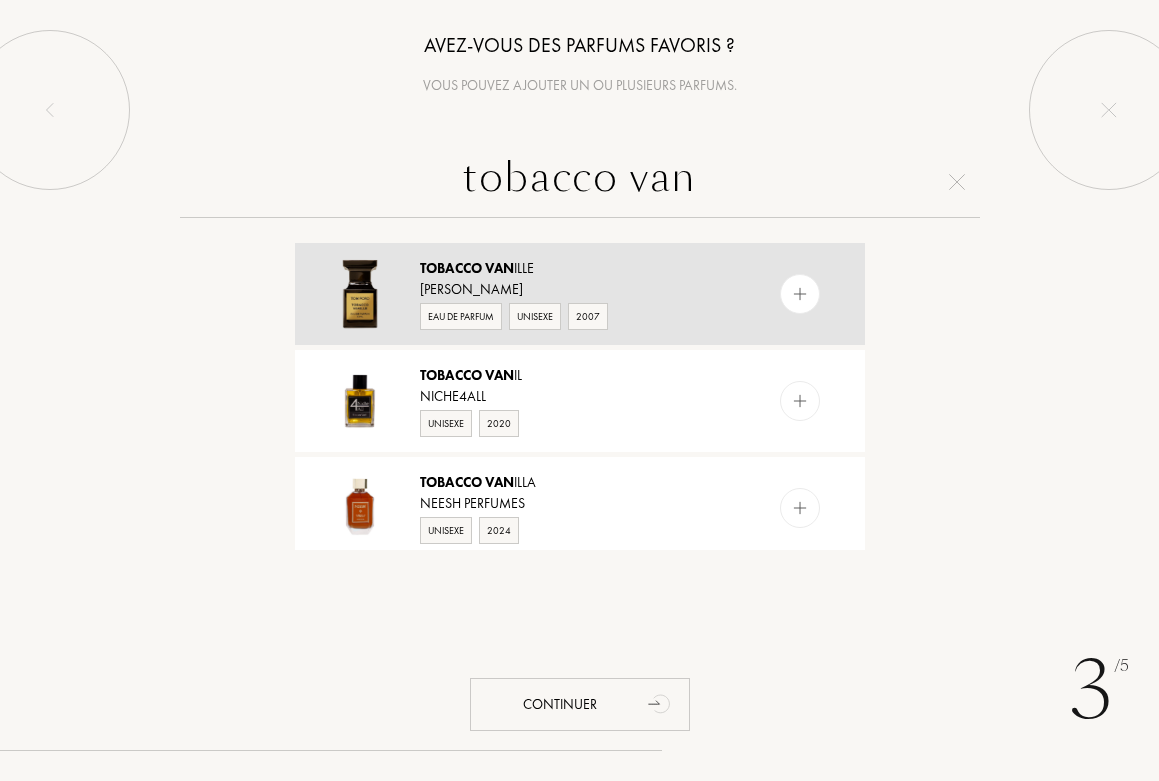 type on "tobacco van" 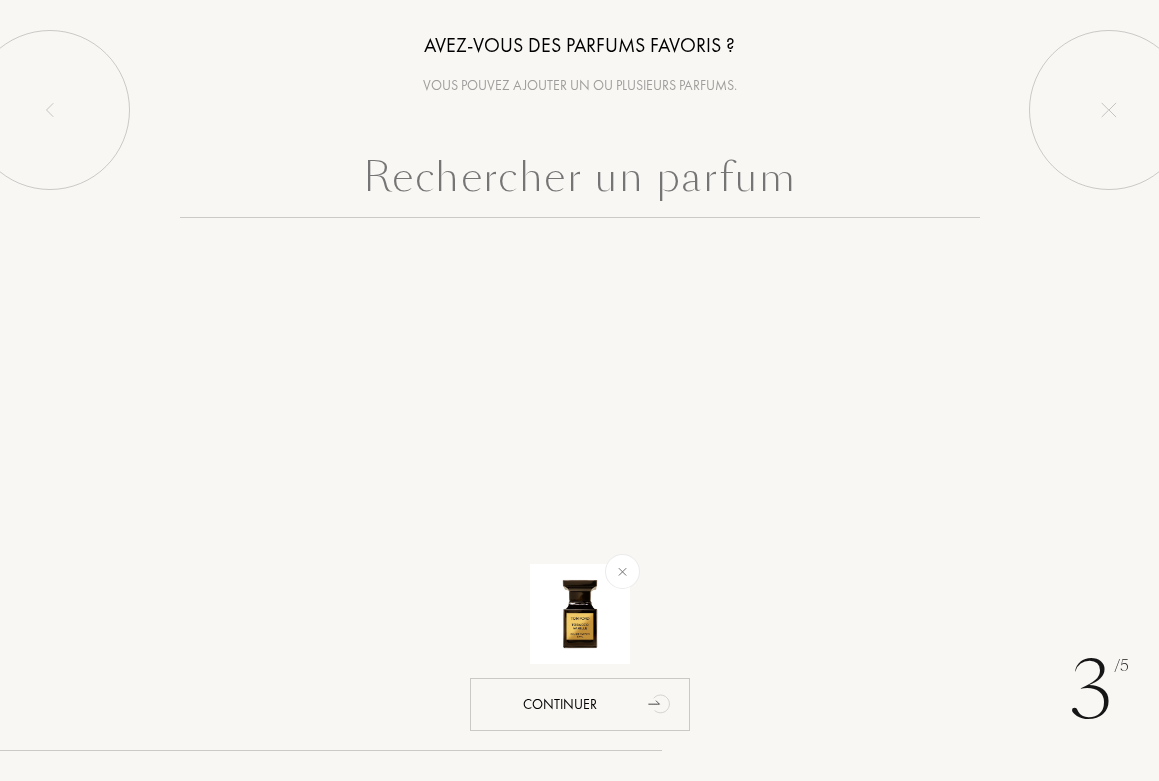 click at bounding box center (580, 182) 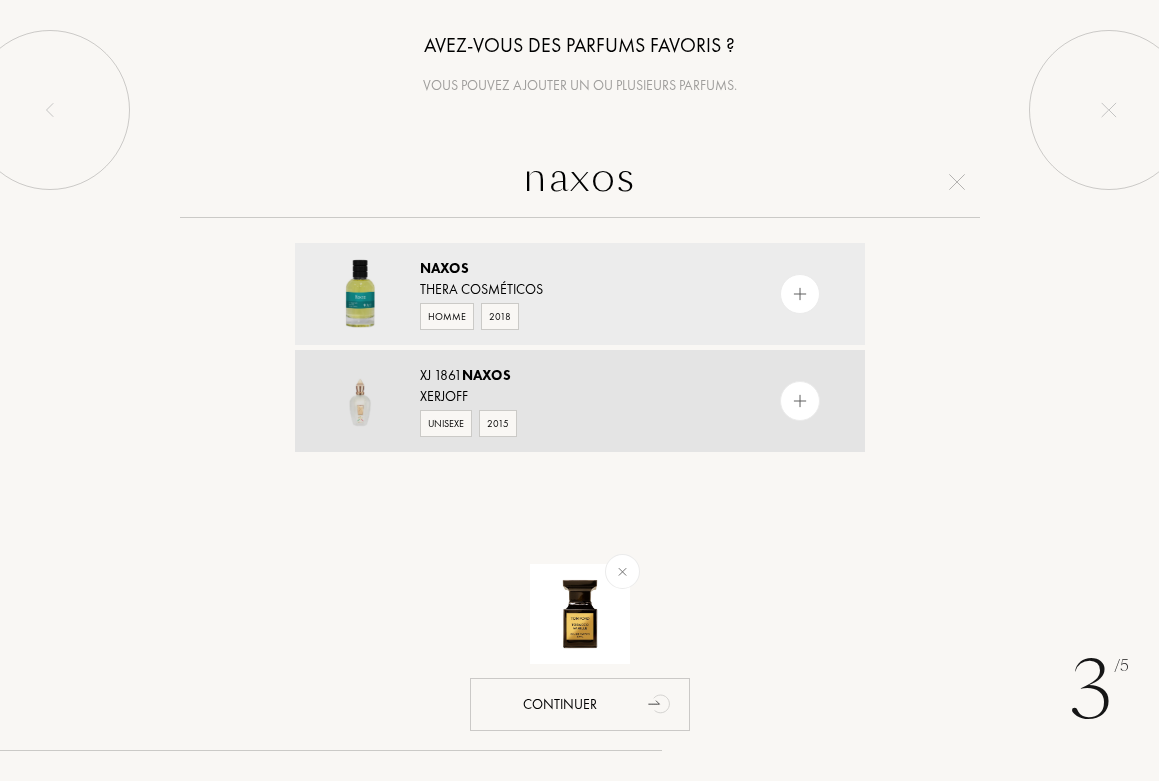 type on "naxos" 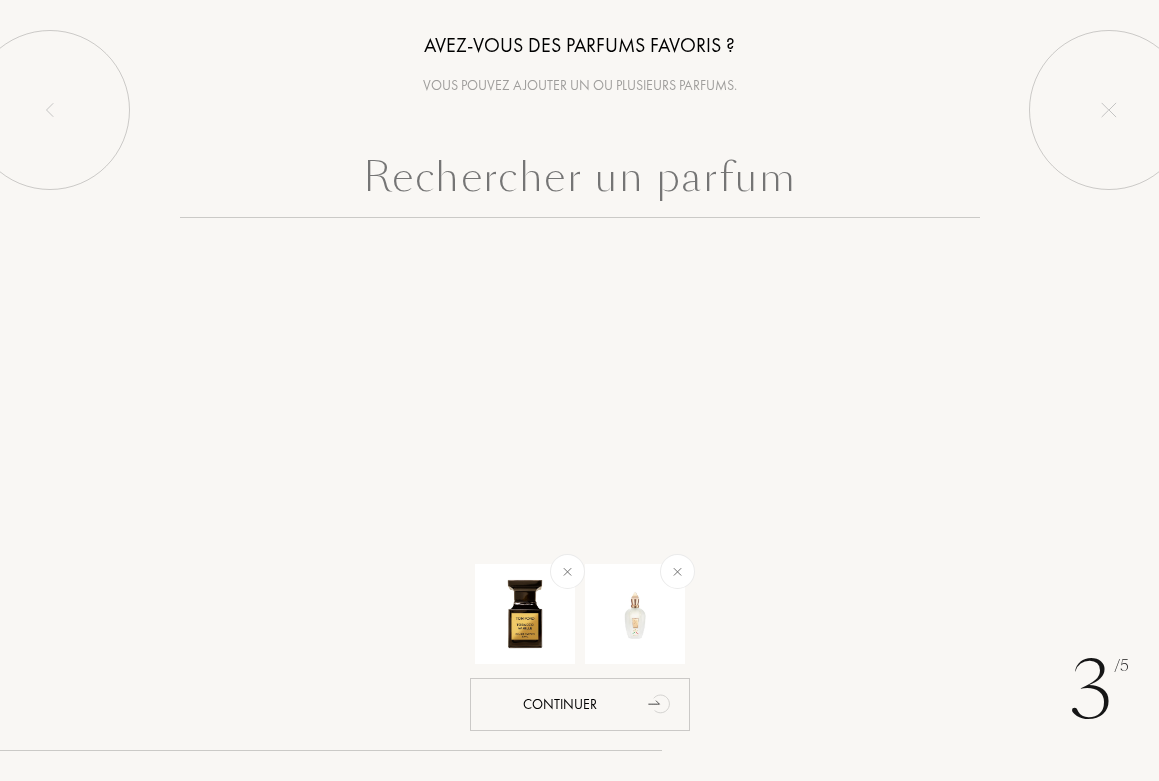 click at bounding box center (580, 182) 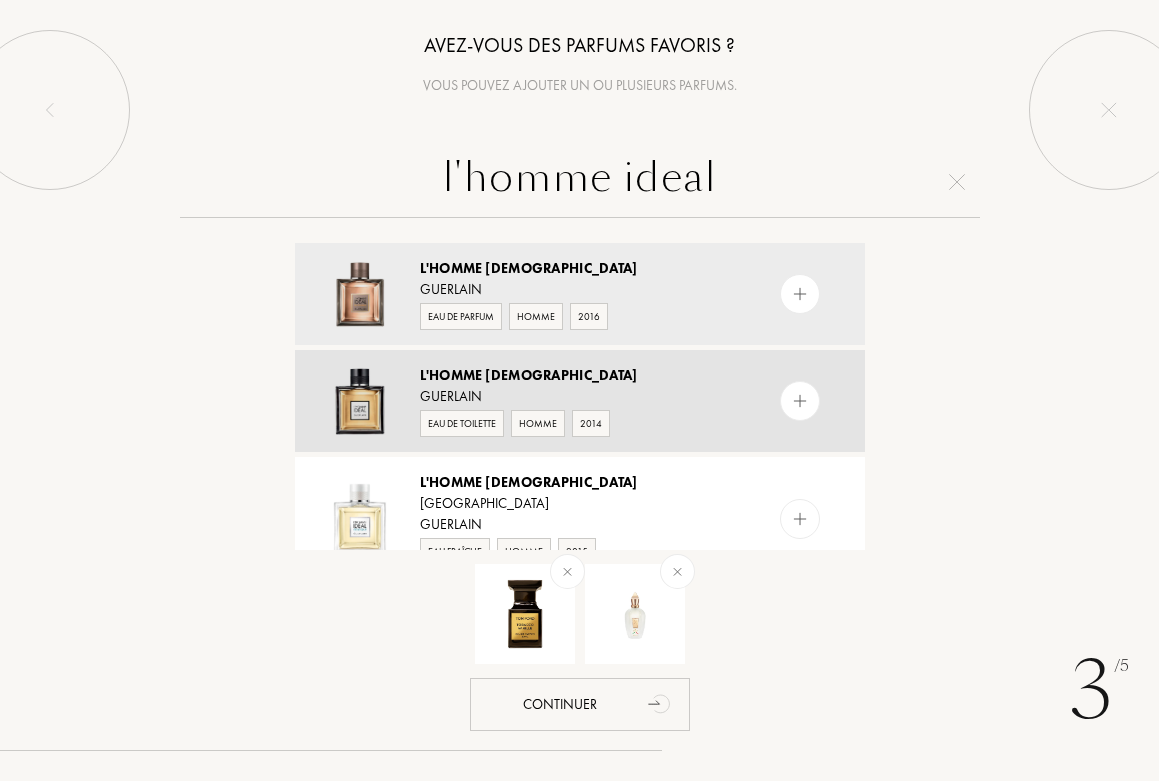 type on "l'homme ideal" 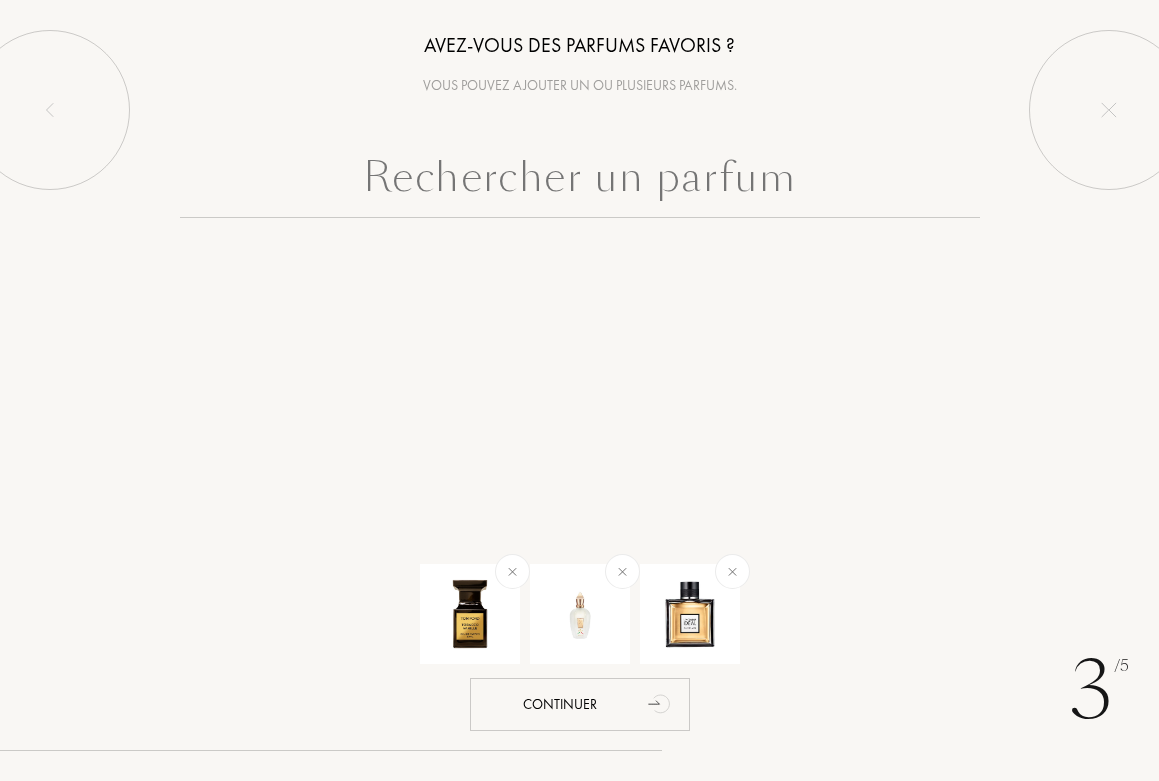 click at bounding box center (580, 182) 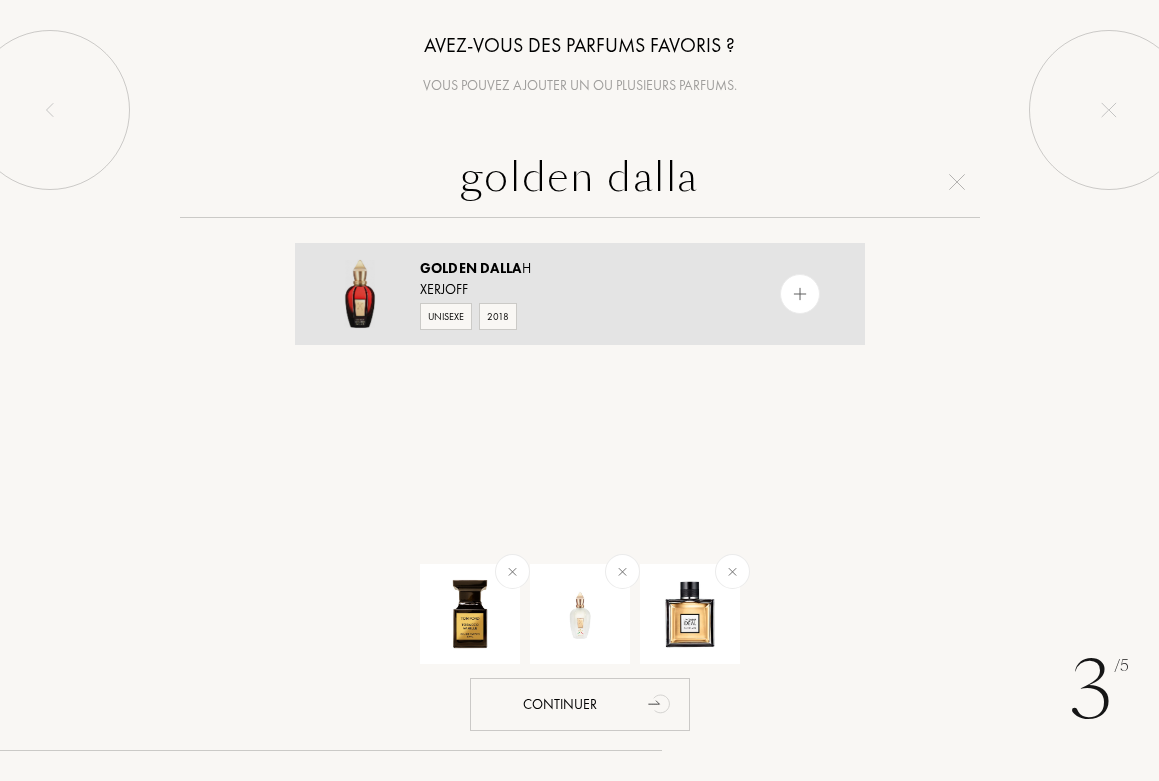 type on "golden dalla" 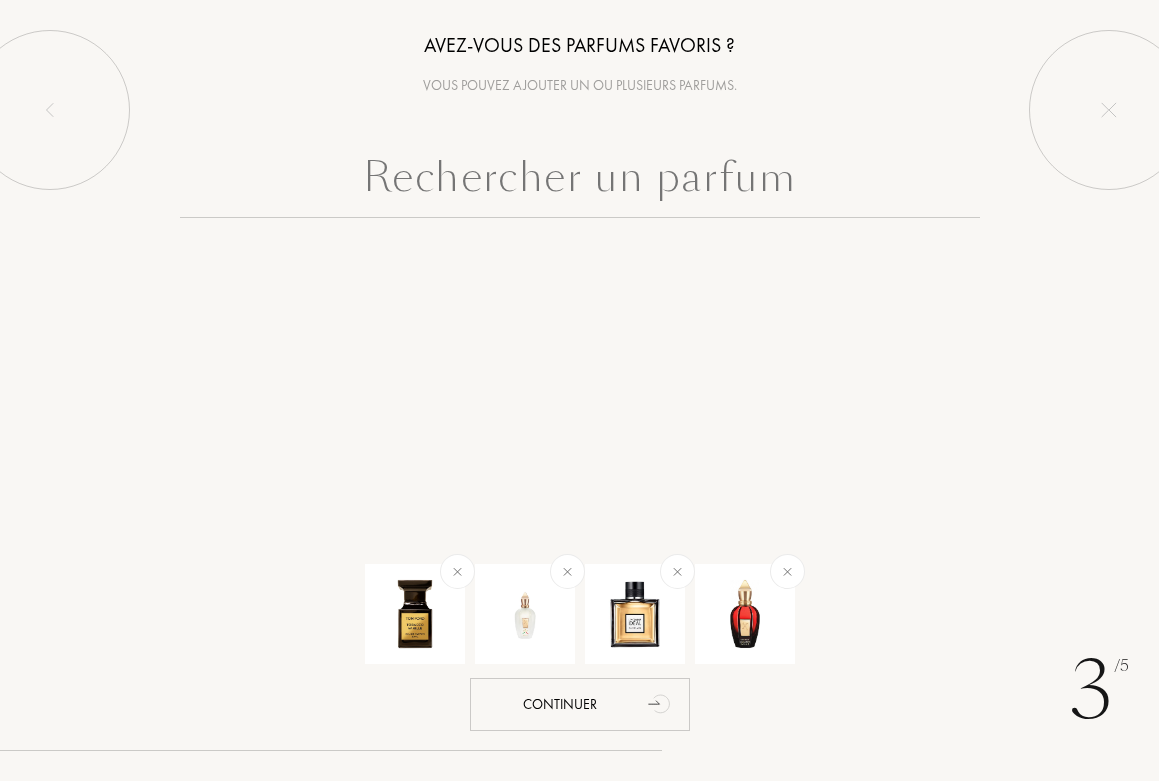 click at bounding box center (580, 182) 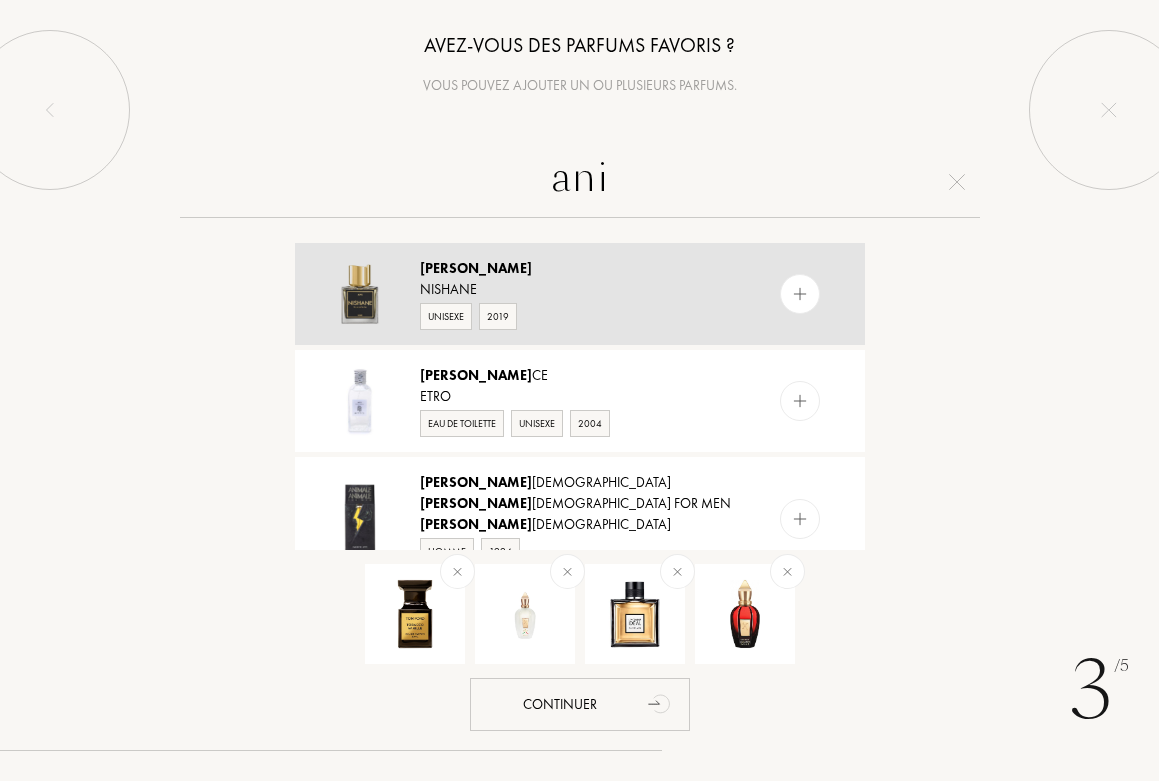 type on "ani" 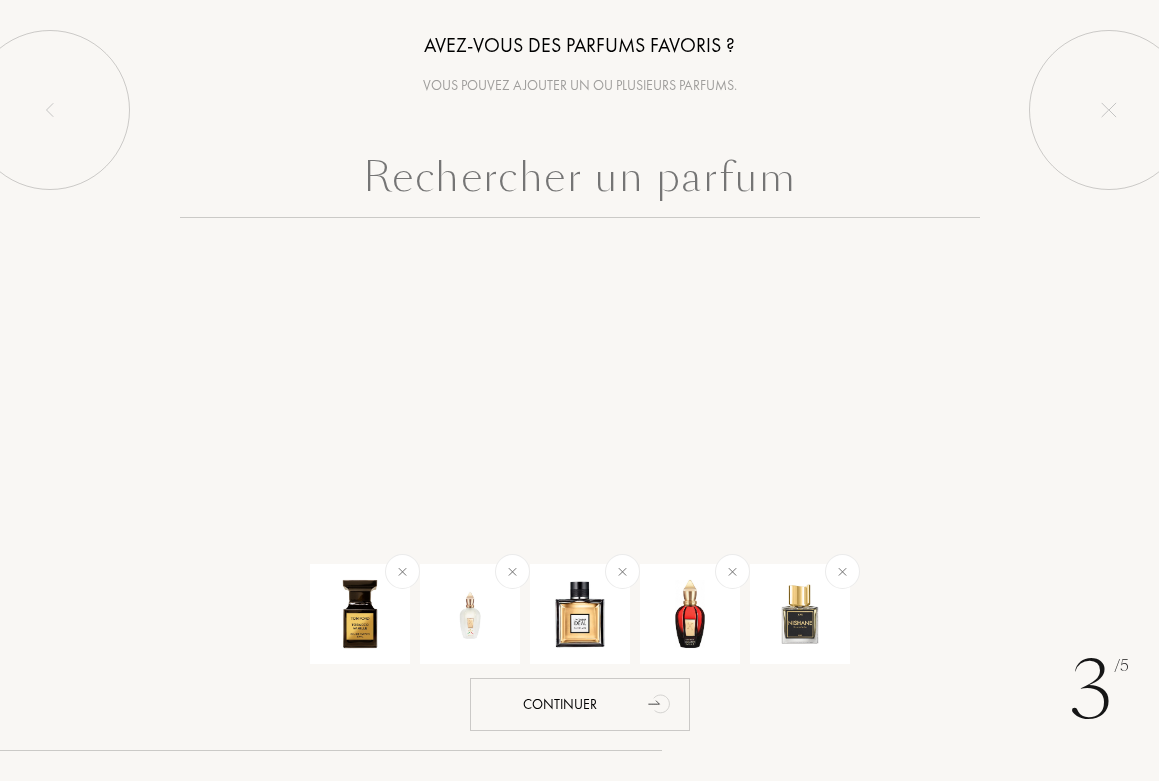 click at bounding box center (580, 182) 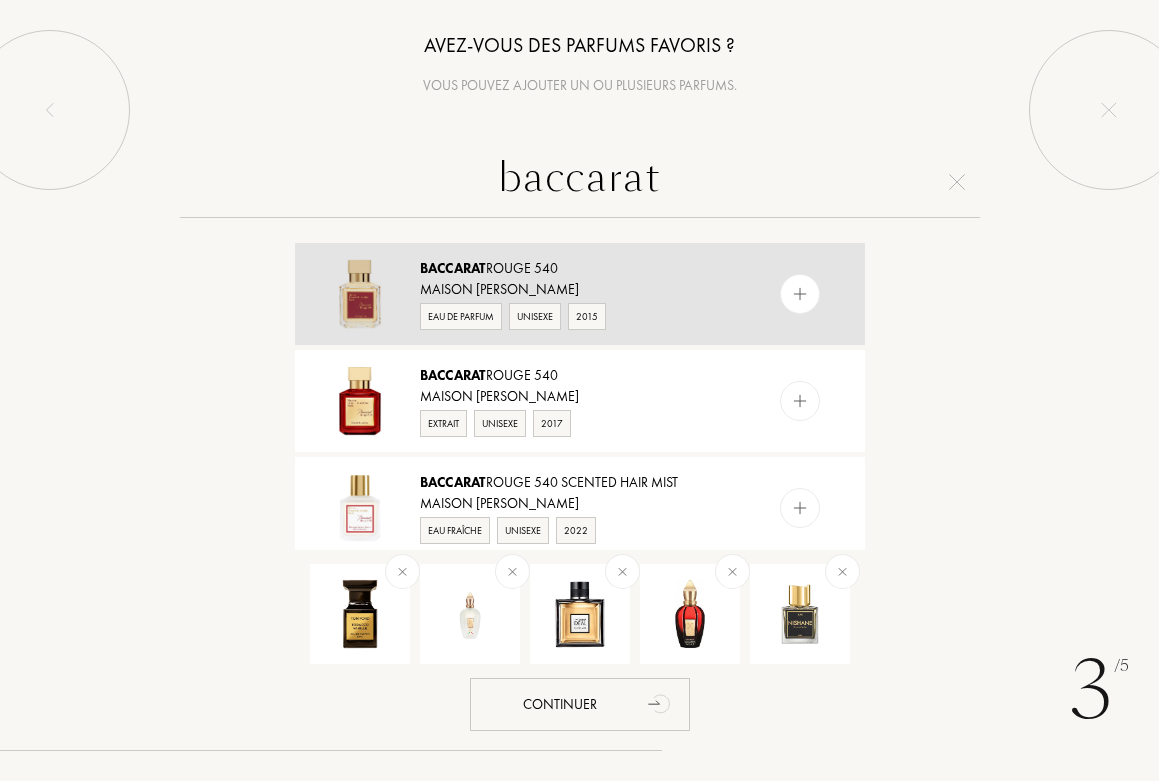 type on "baccarat" 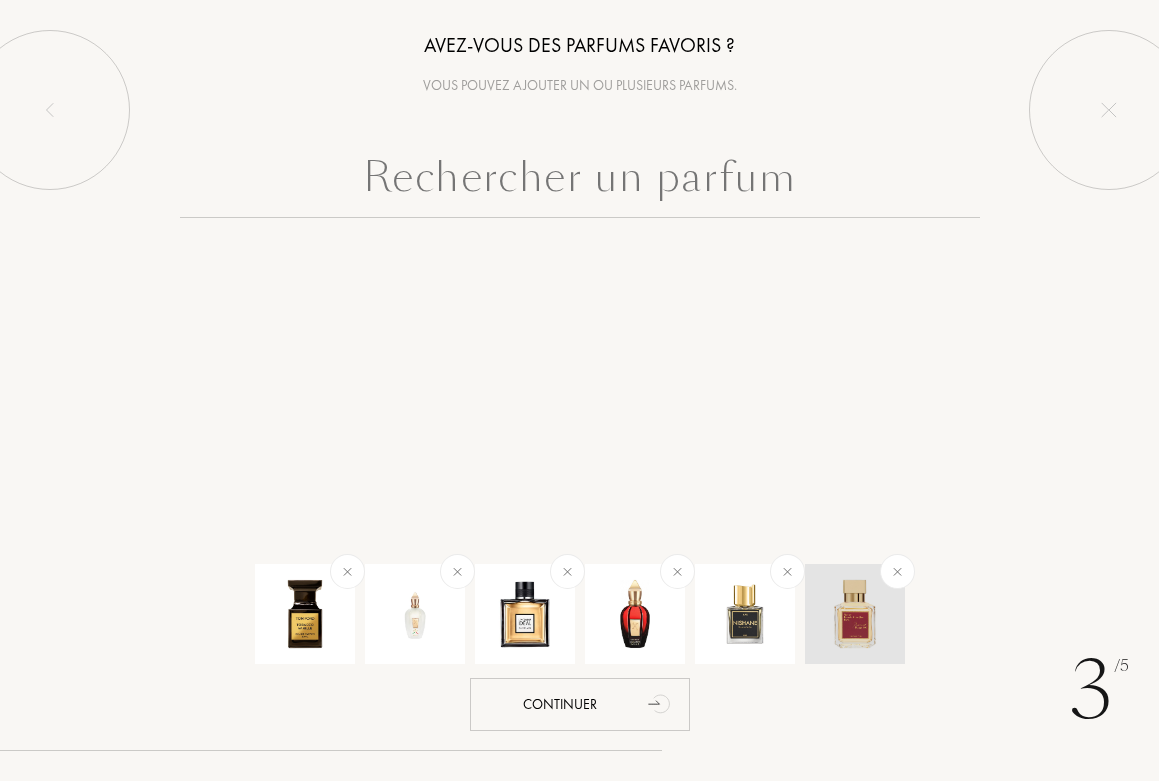 click at bounding box center (896, 571) 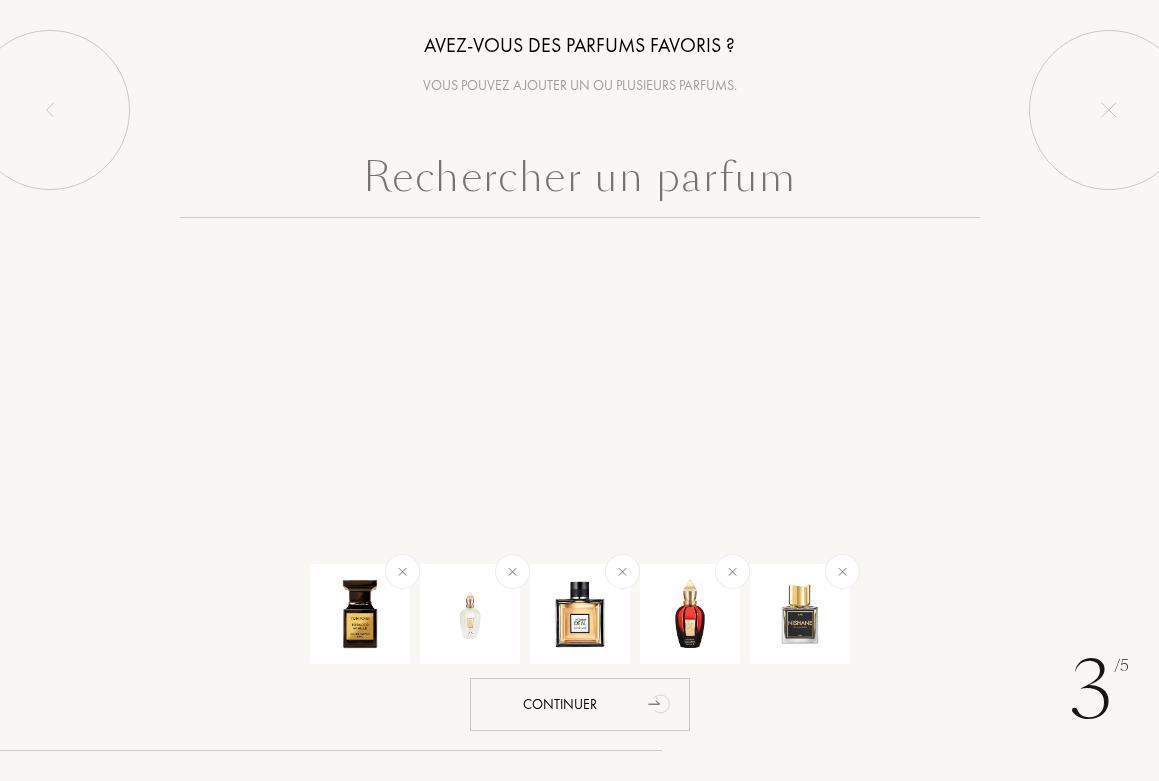 click at bounding box center (580, 182) 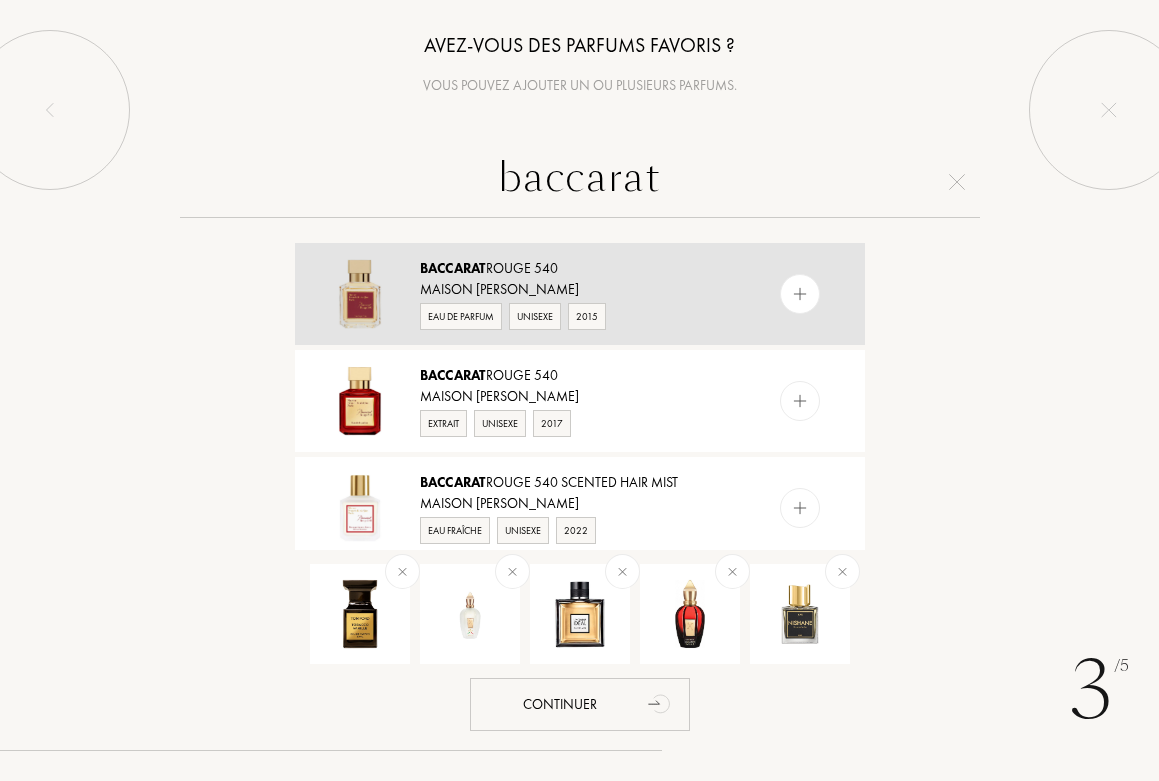 type on "baccarat" 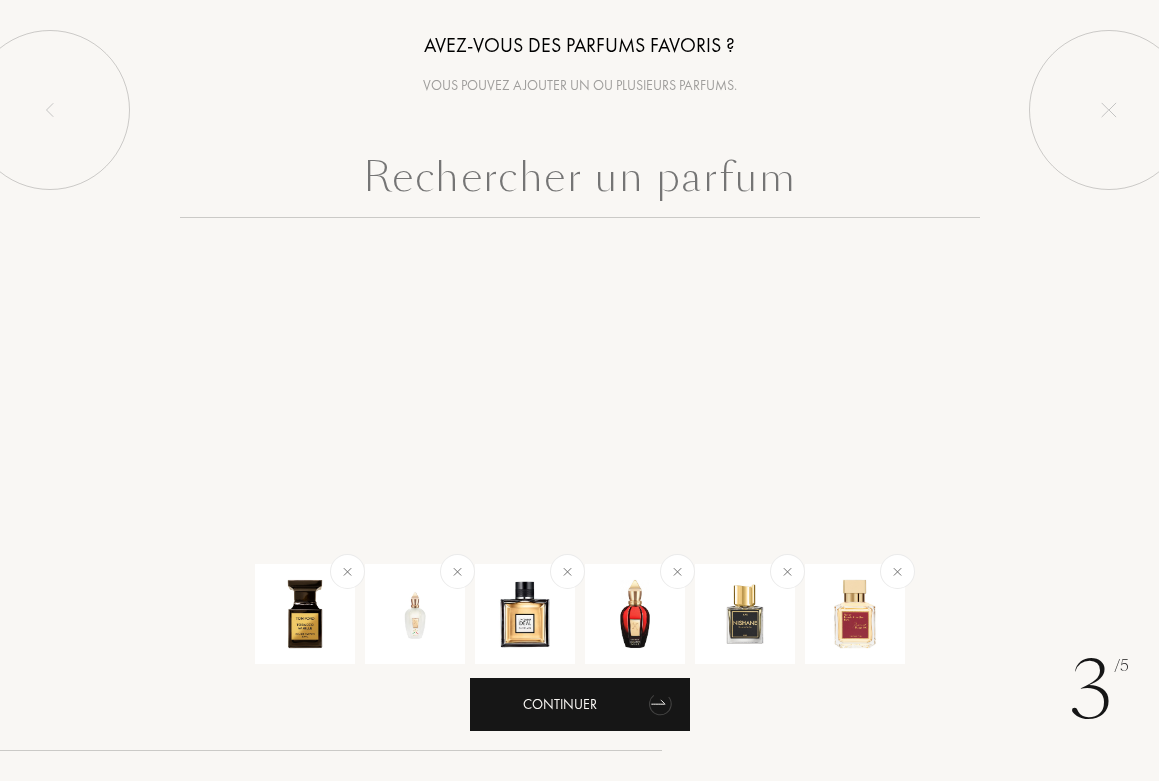 click on "Continuer" at bounding box center (580, 704) 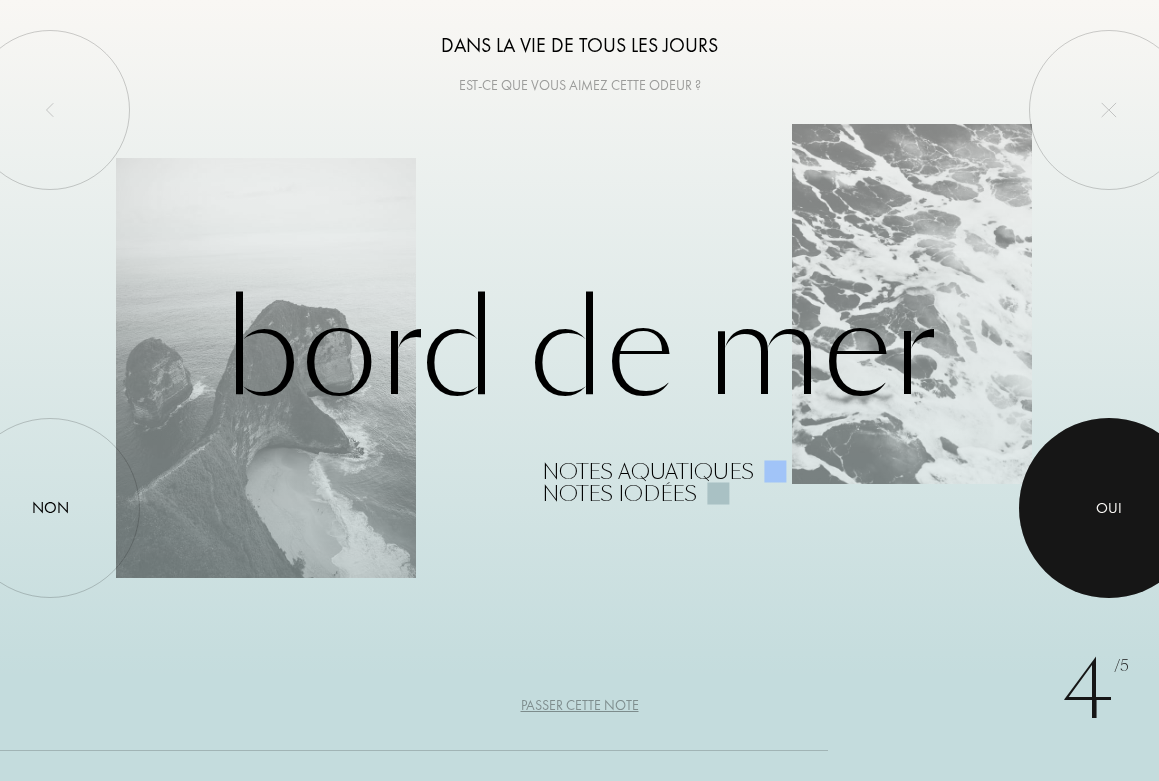 click at bounding box center (1109, 508) 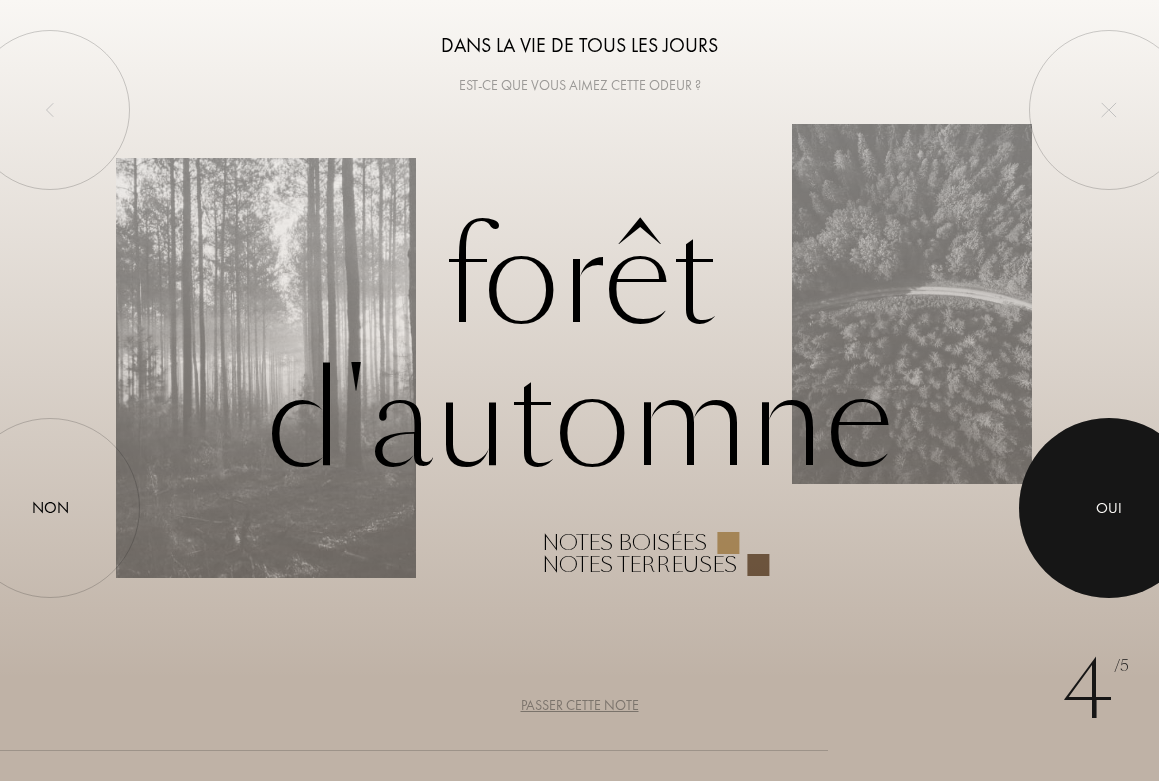 click at bounding box center (1109, 508) 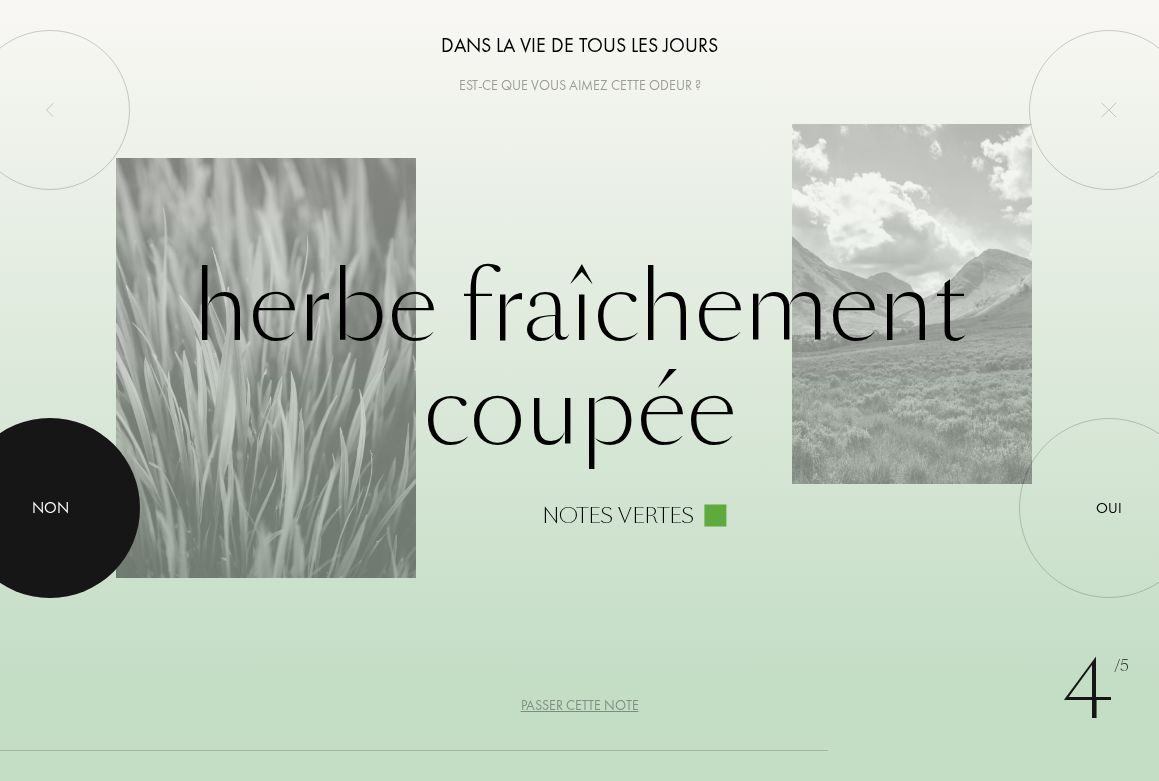 click at bounding box center [50, 508] 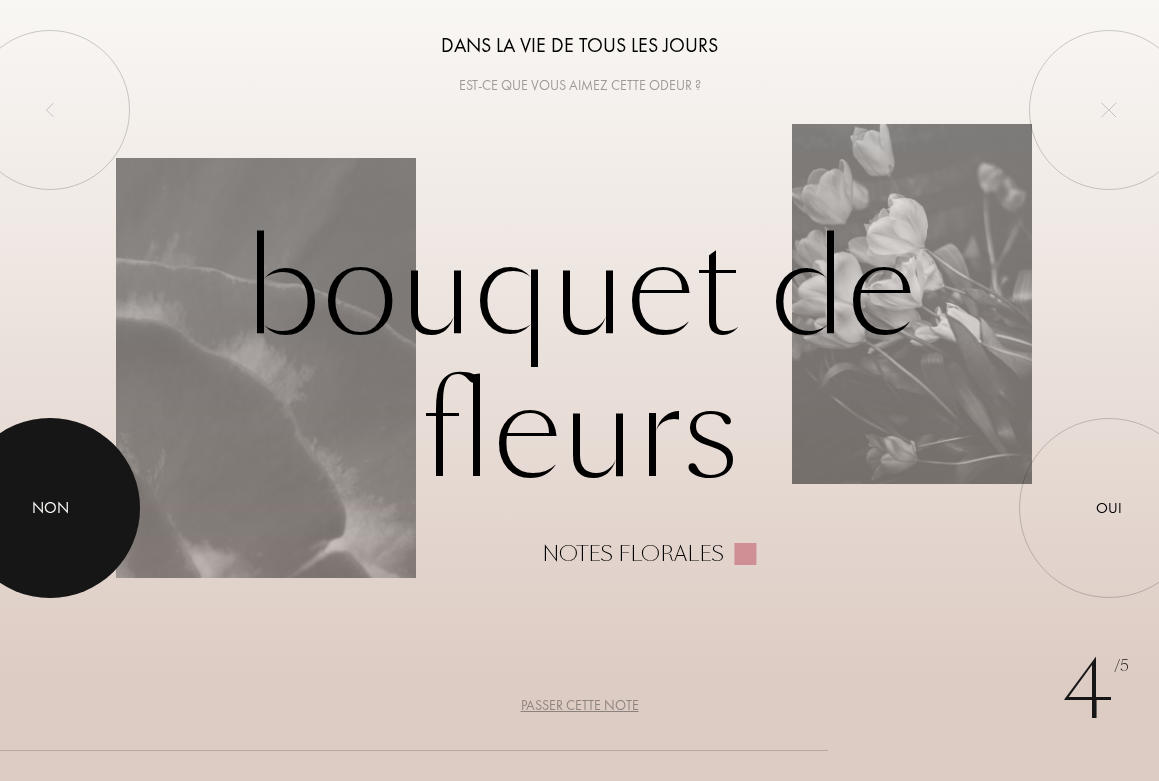 click at bounding box center (50, 508) 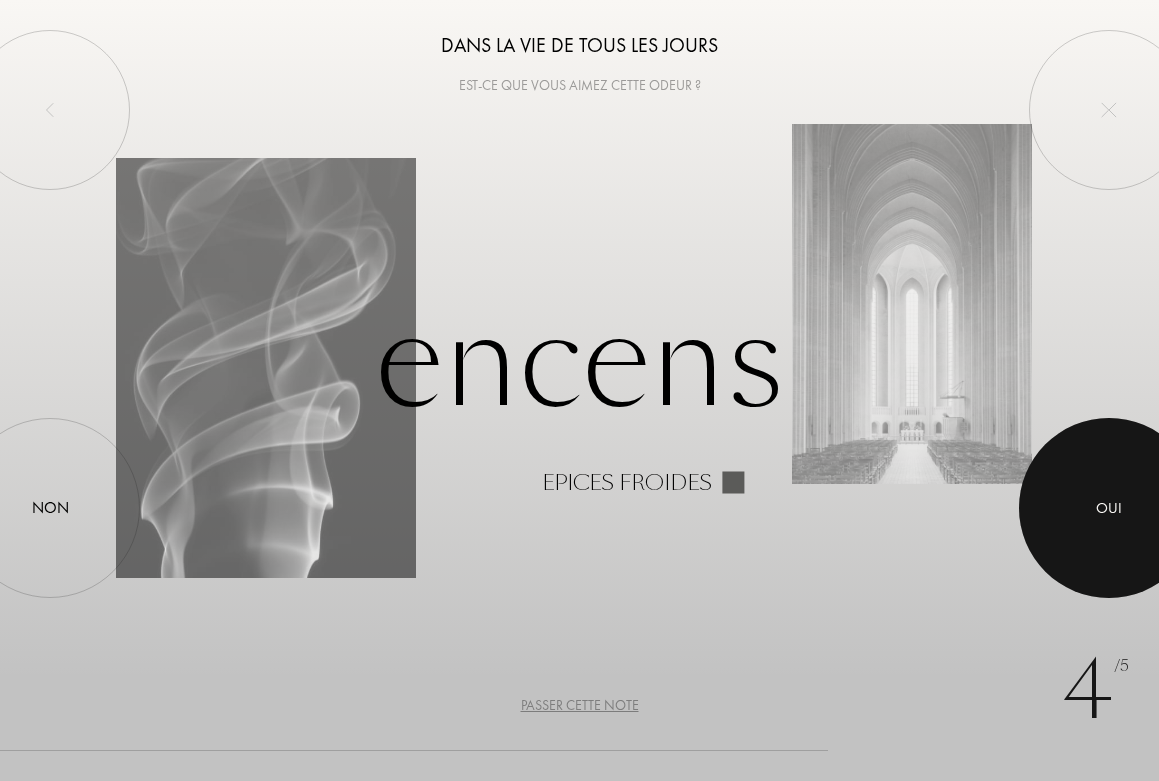 click at bounding box center (1109, 508) 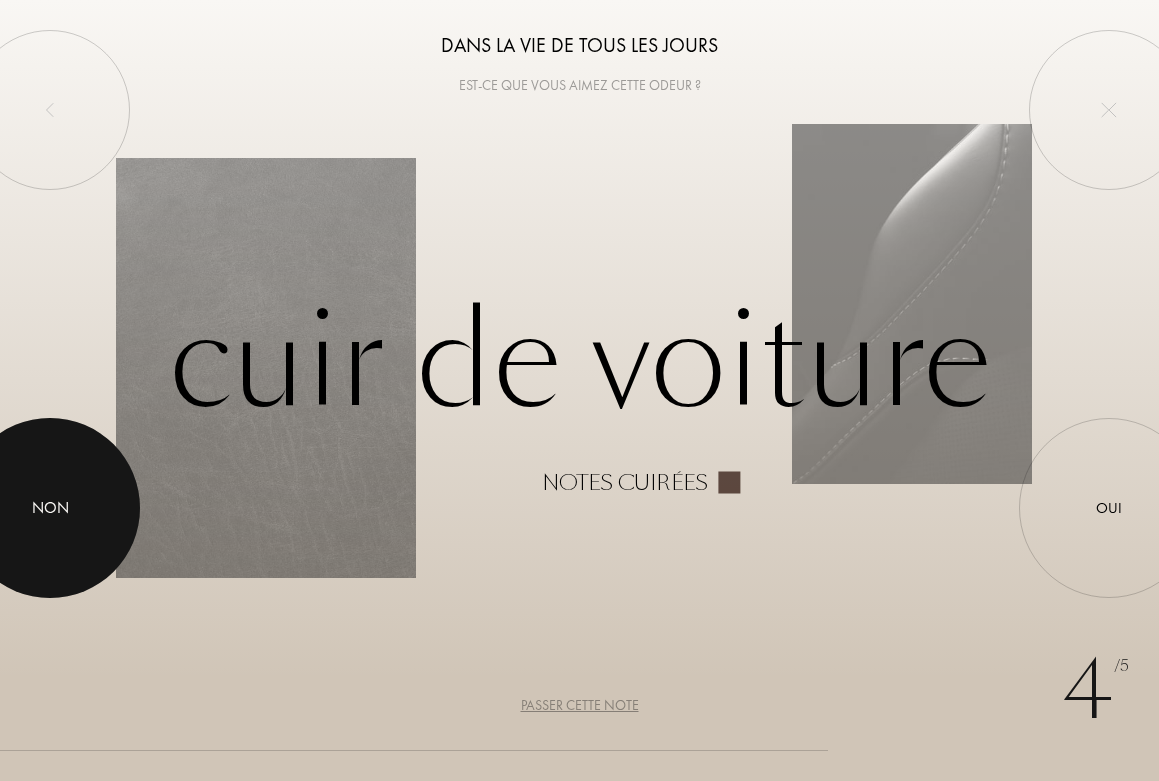 click at bounding box center [50, 508] 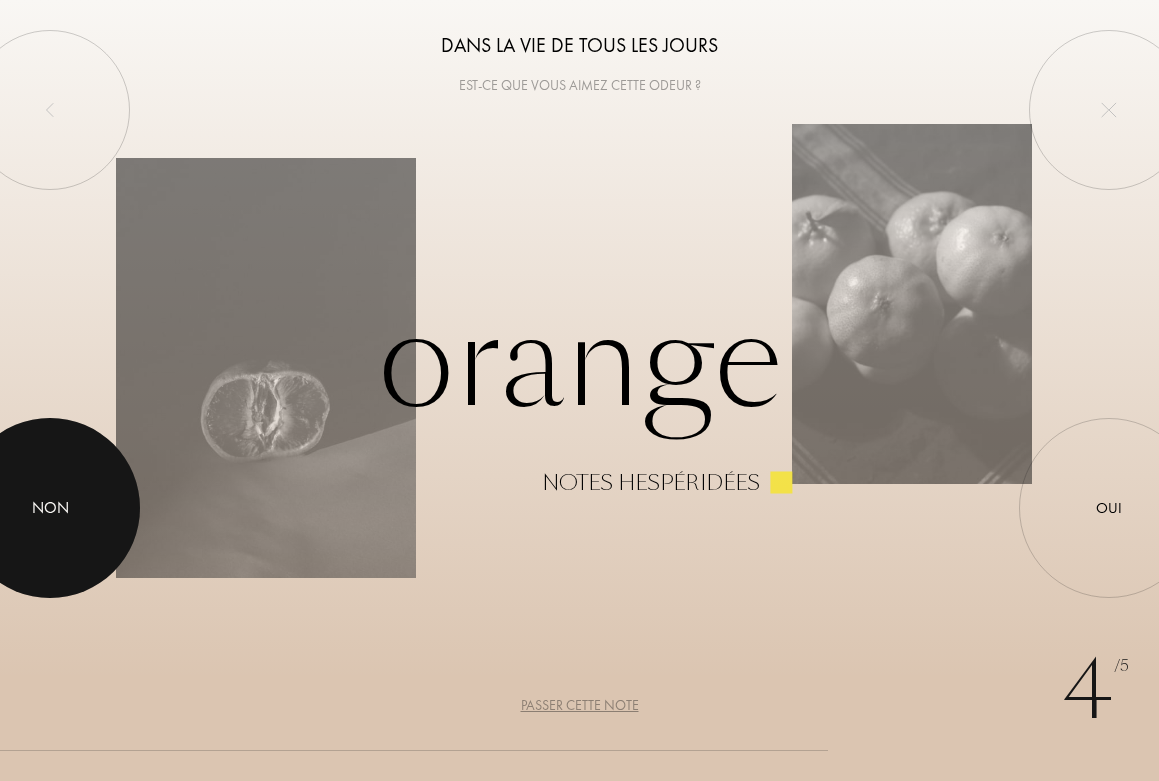 click at bounding box center [50, 508] 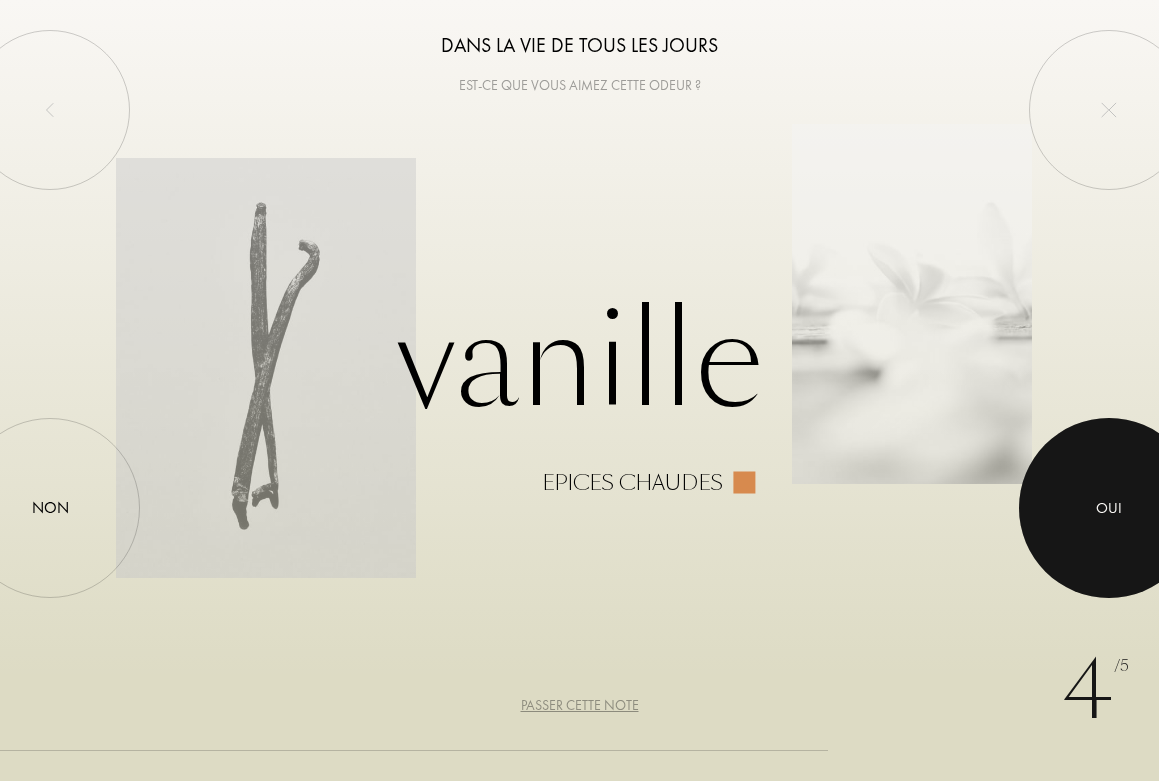 click at bounding box center (1109, 508) 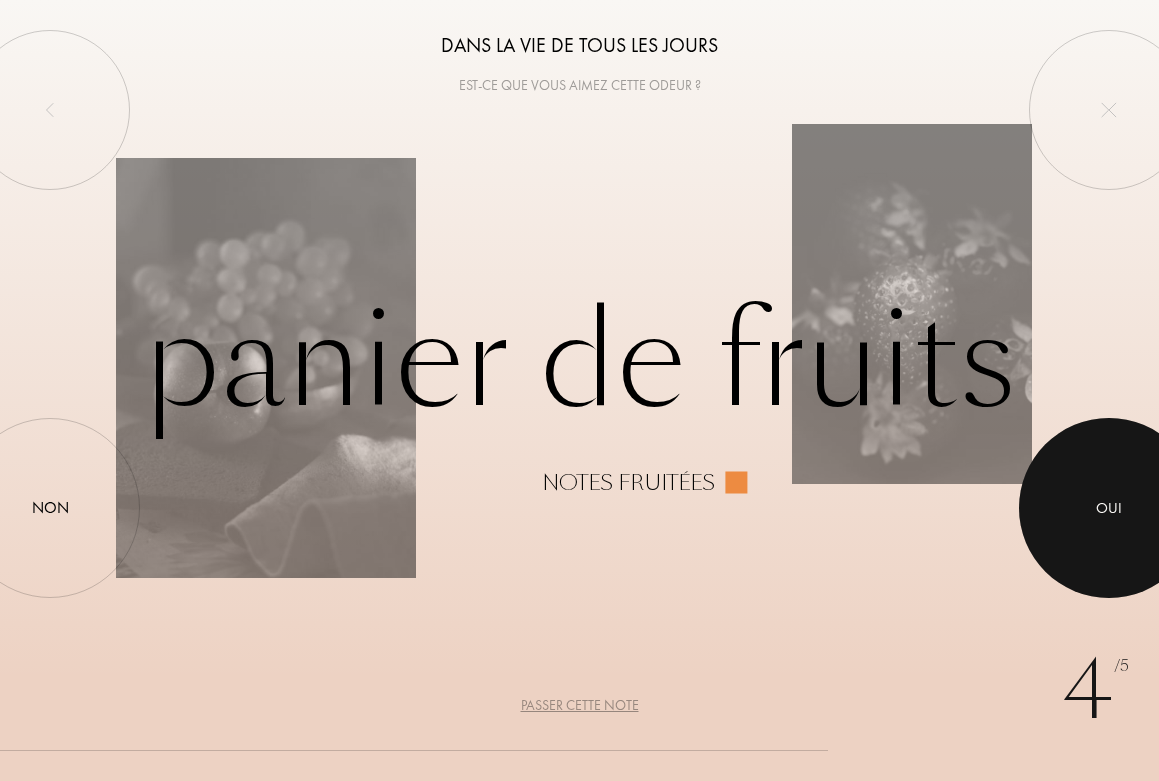 click at bounding box center (1109, 508) 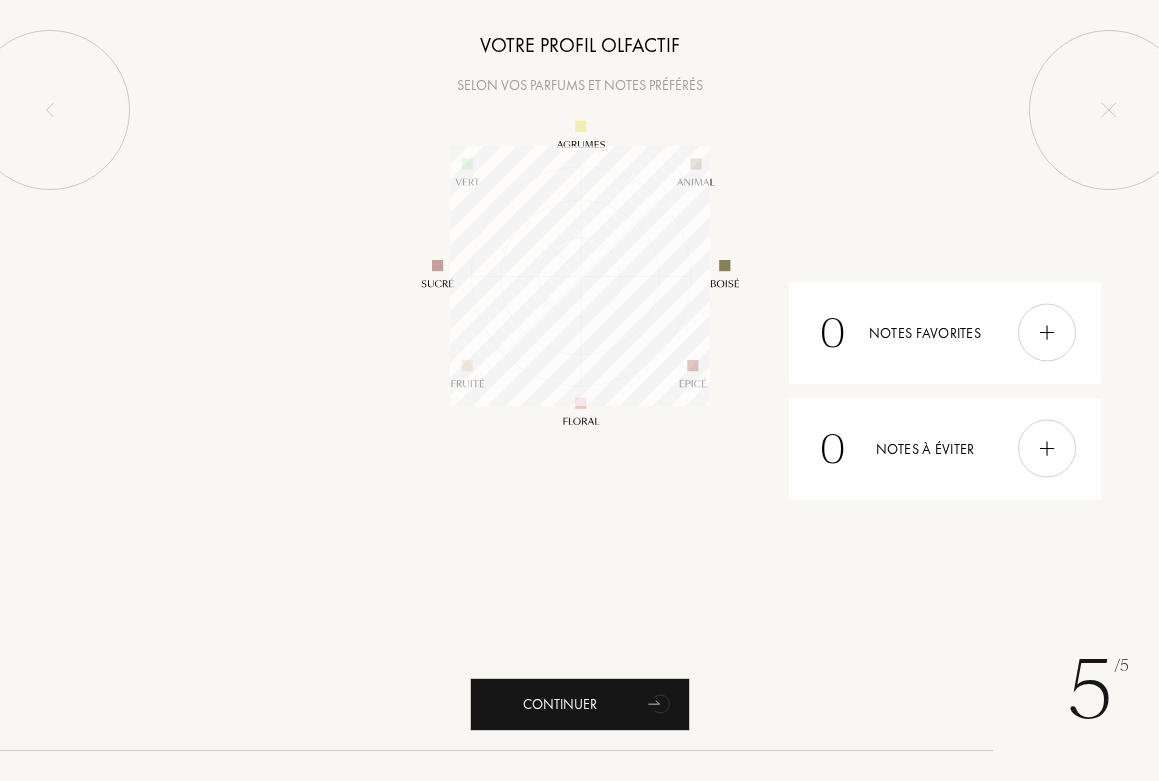 scroll, scrollTop: 999740, scrollLeft: 999740, axis: both 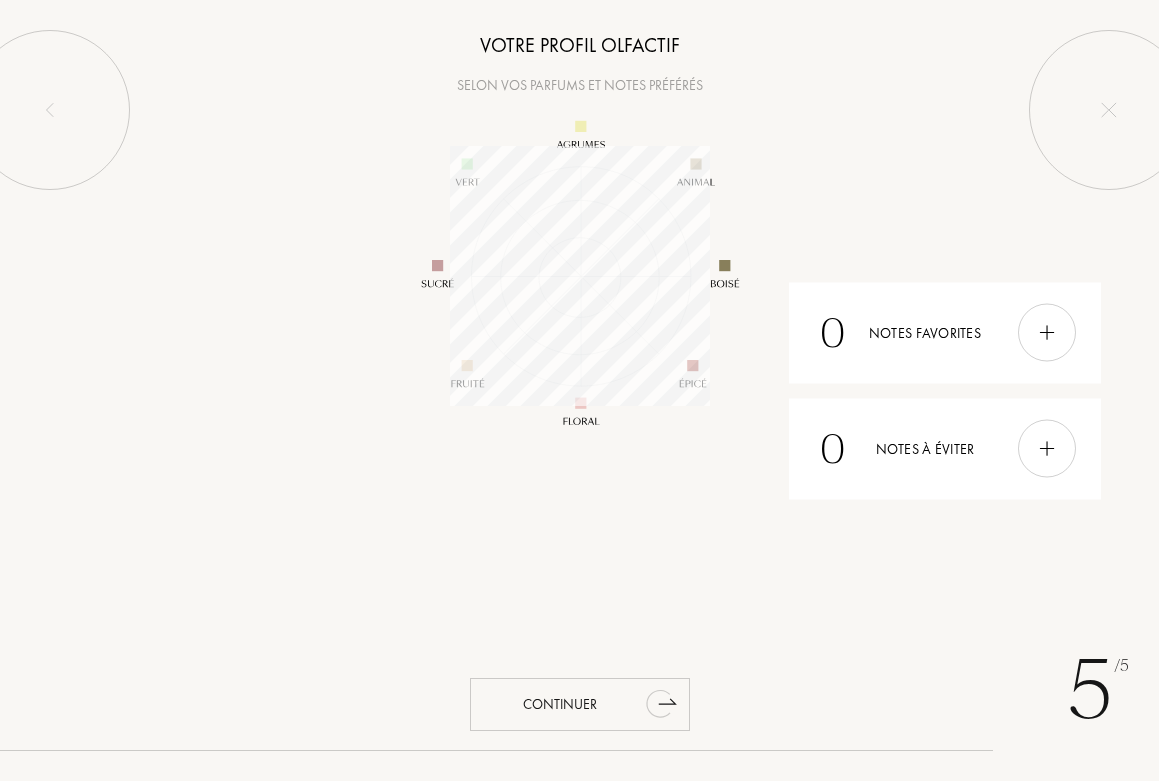 click on "Continuer" at bounding box center (580, 704) 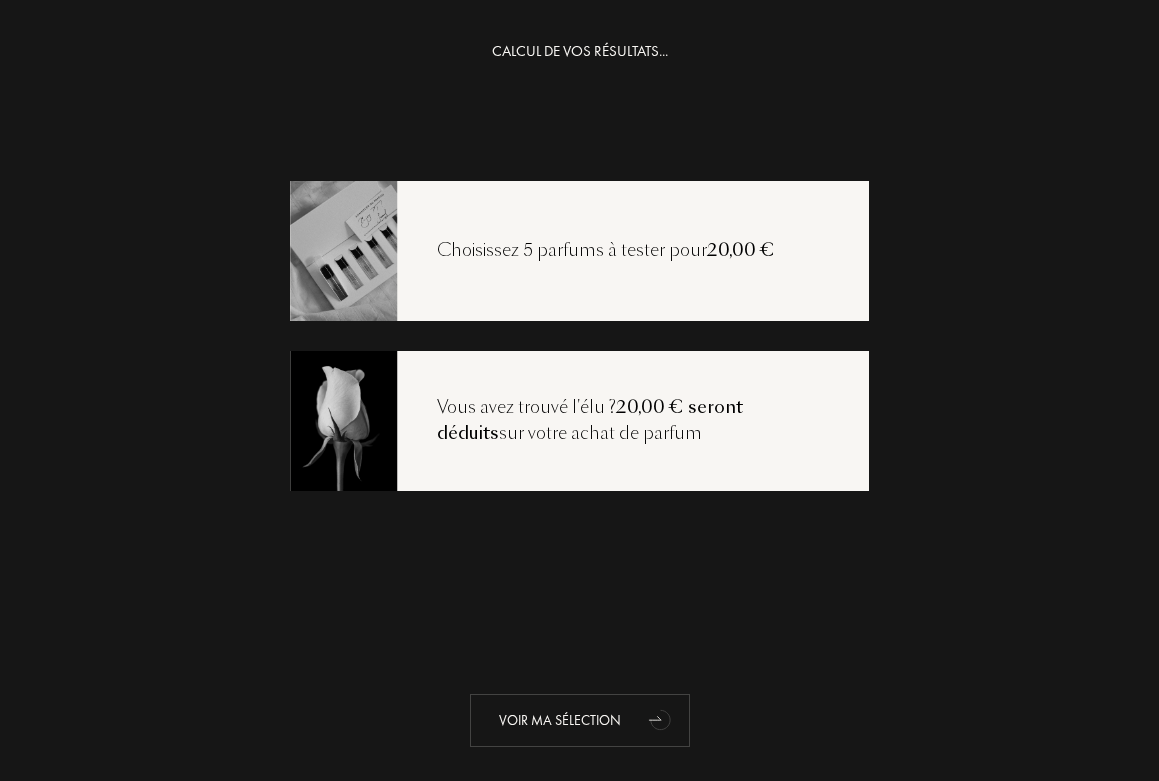 click on "Voir ma sélection" at bounding box center (580, 720) 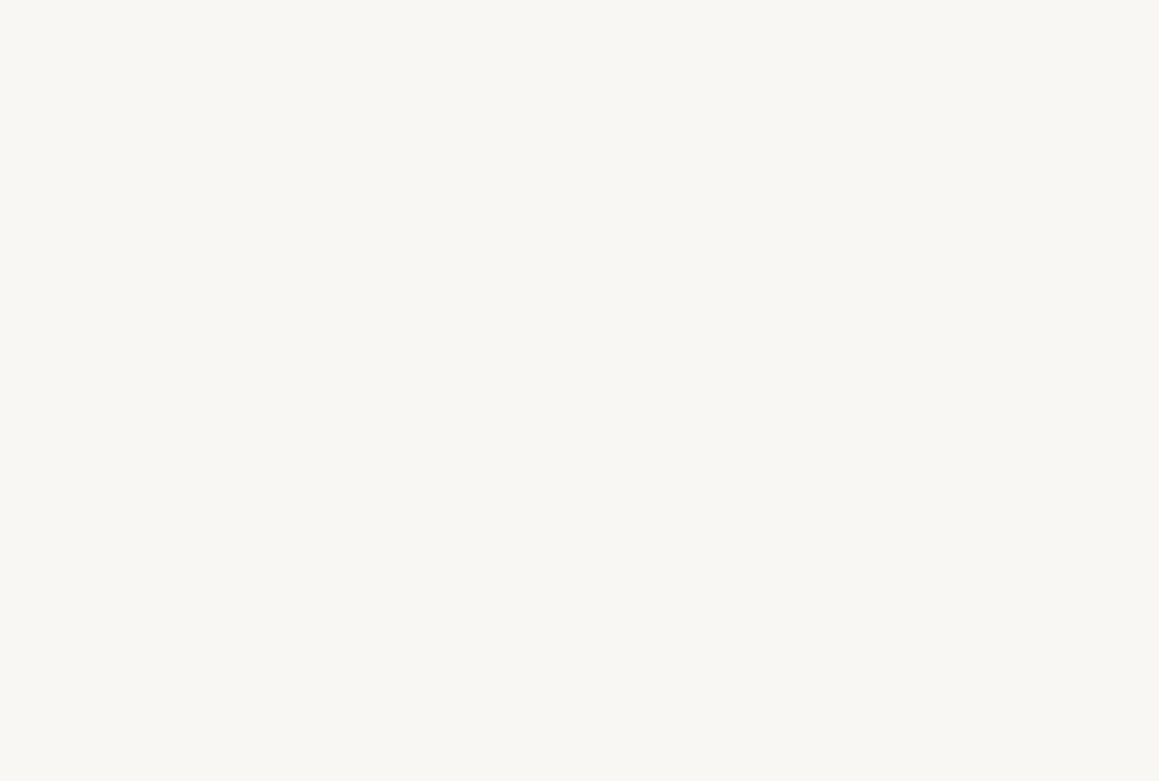 select on "FR" 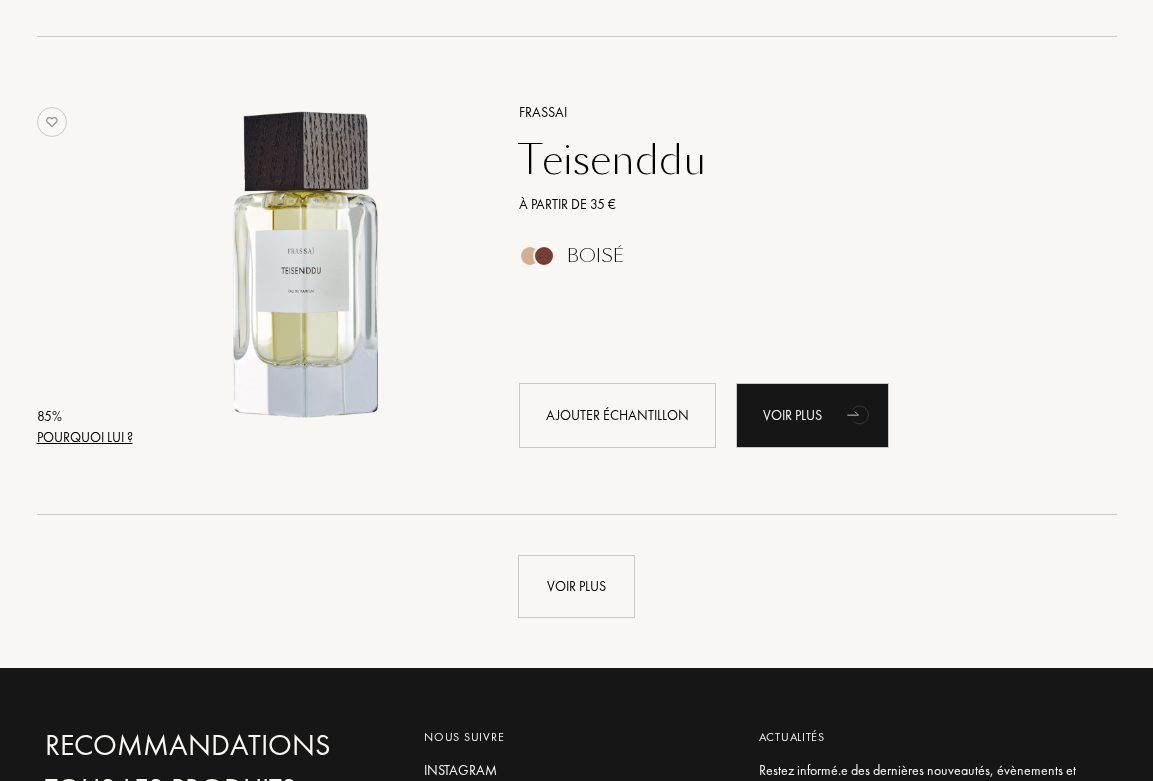 scroll, scrollTop: 4900, scrollLeft: 0, axis: vertical 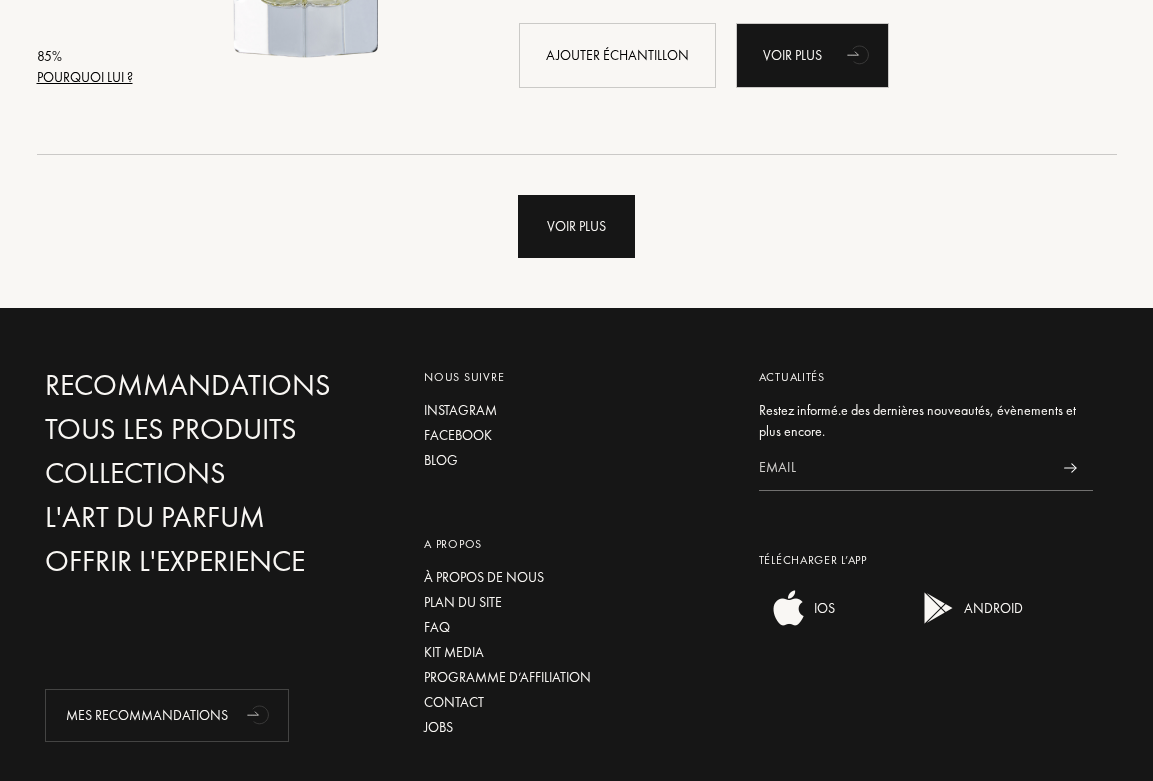click on "Voir plus" at bounding box center (576, 226) 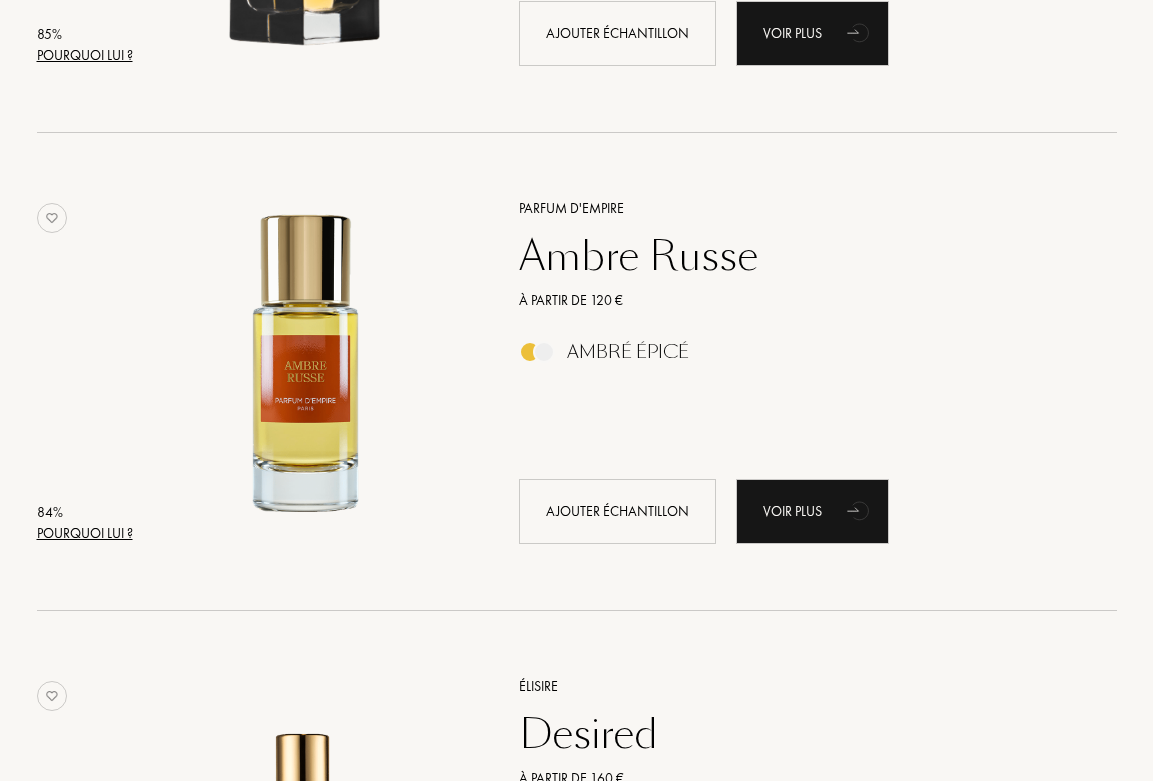 scroll, scrollTop: 5117, scrollLeft: 0, axis: vertical 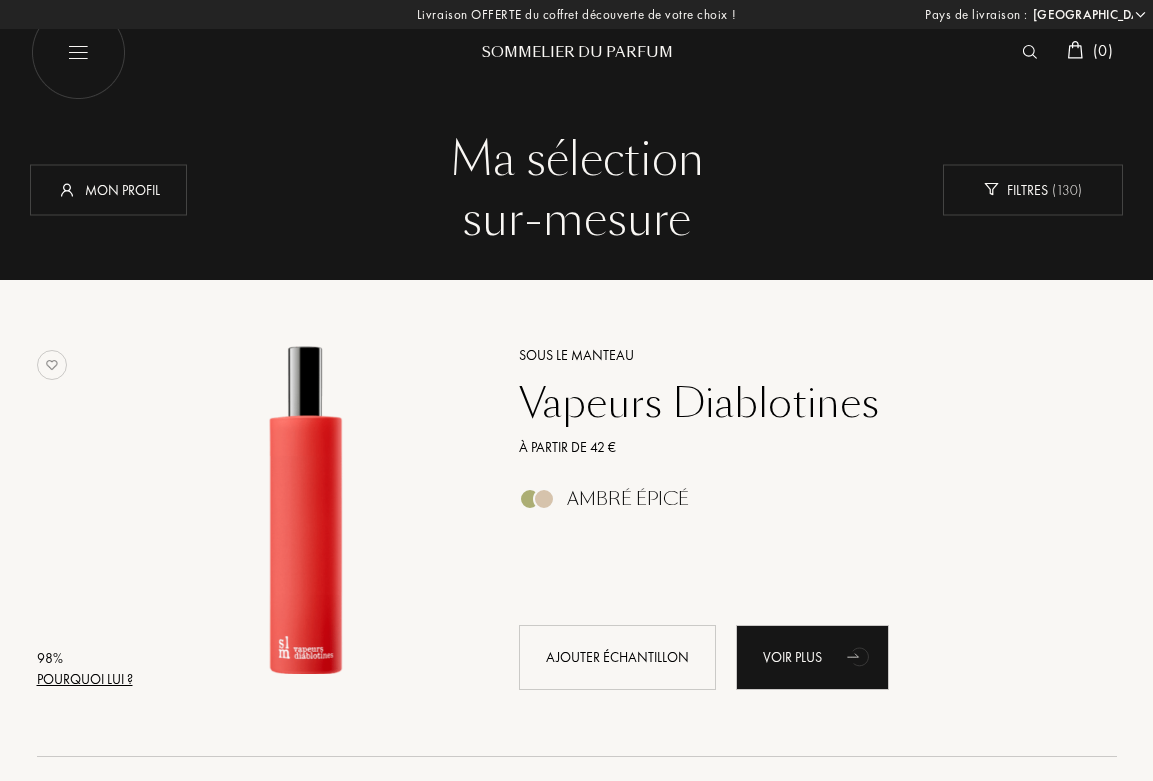 click at bounding box center [77, 52] 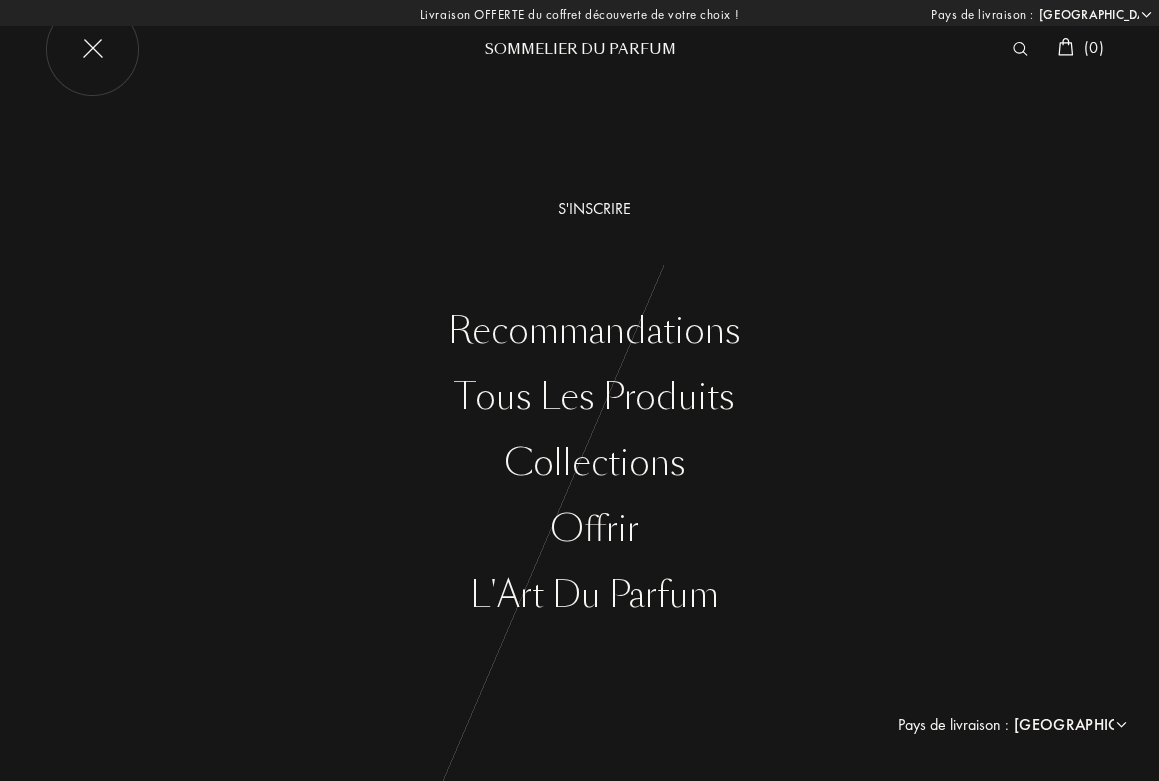 click on "Tous les produits" at bounding box center (594, 397) 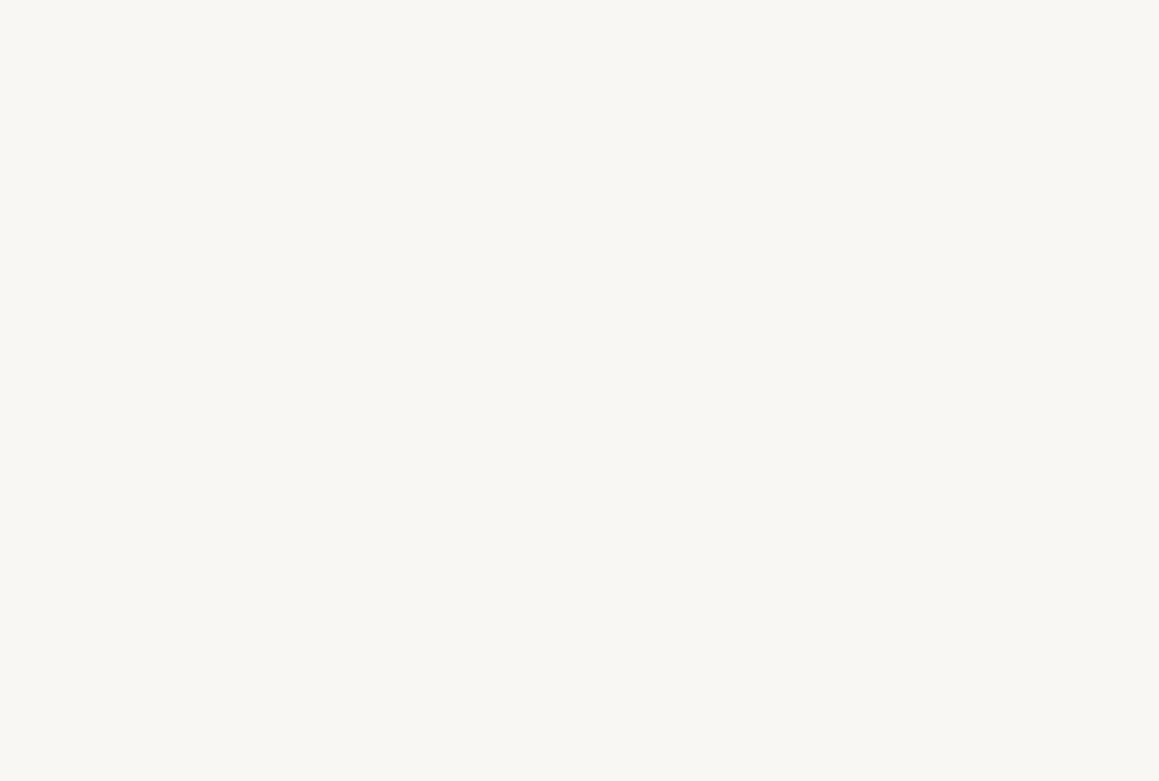 select on "FR" 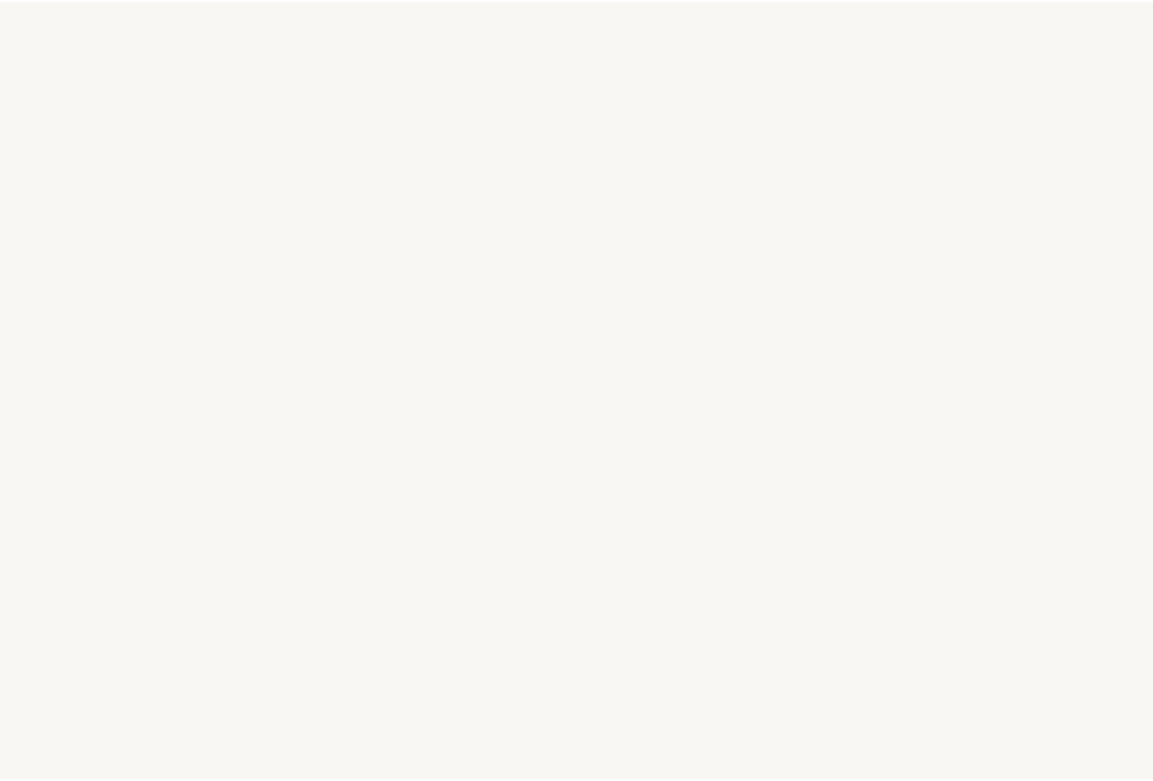 scroll, scrollTop: 0, scrollLeft: 0, axis: both 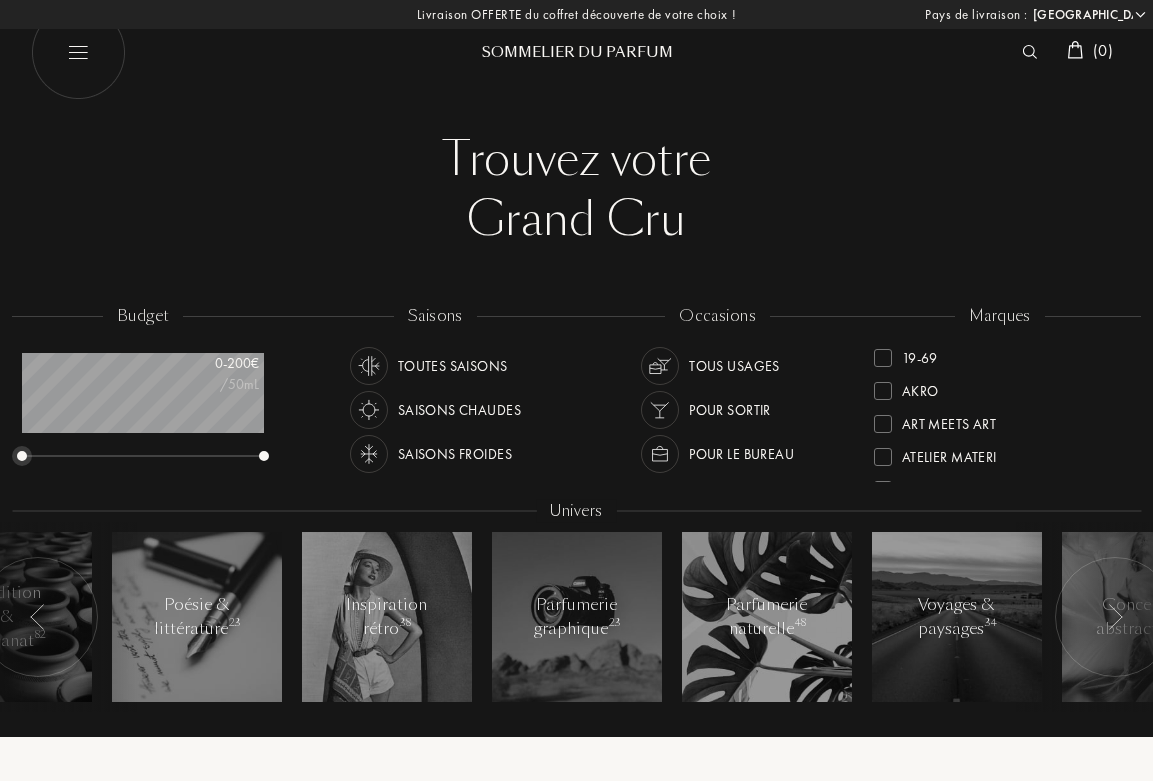 drag, startPoint x: 20, startPoint y: 453, endPoint x: -166, endPoint y: 464, distance: 186.32498 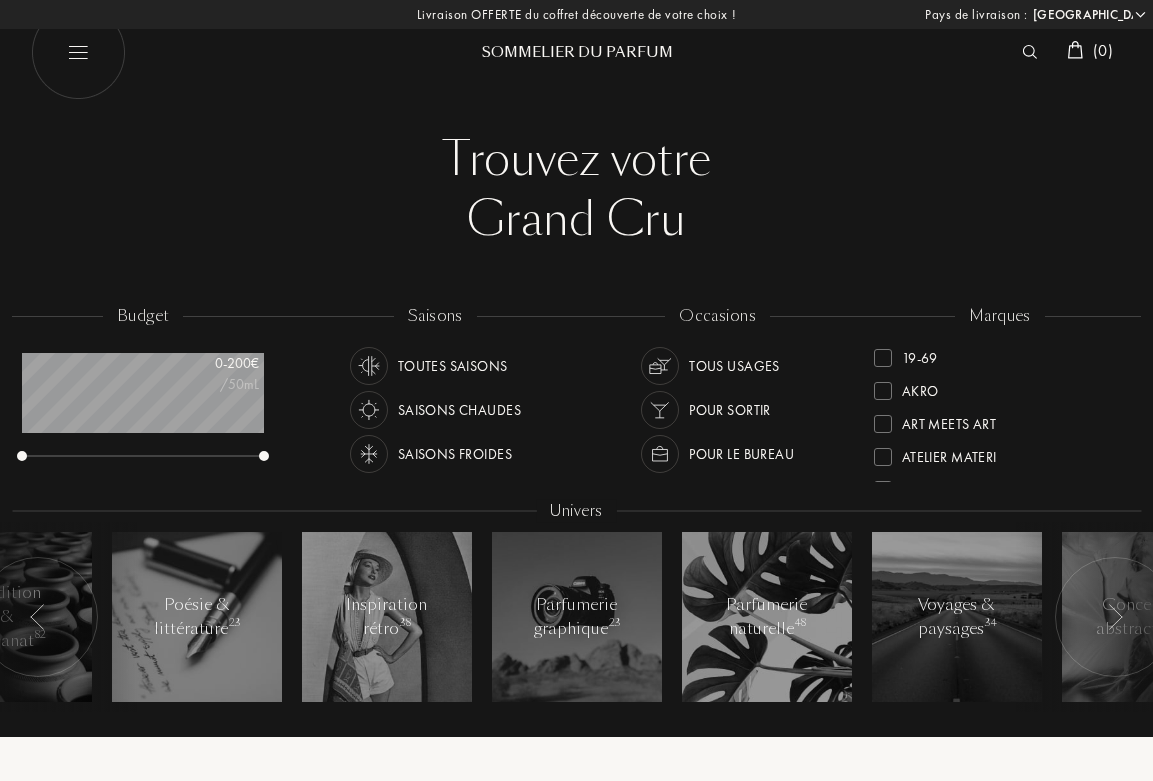 click at bounding box center (1029, 52) 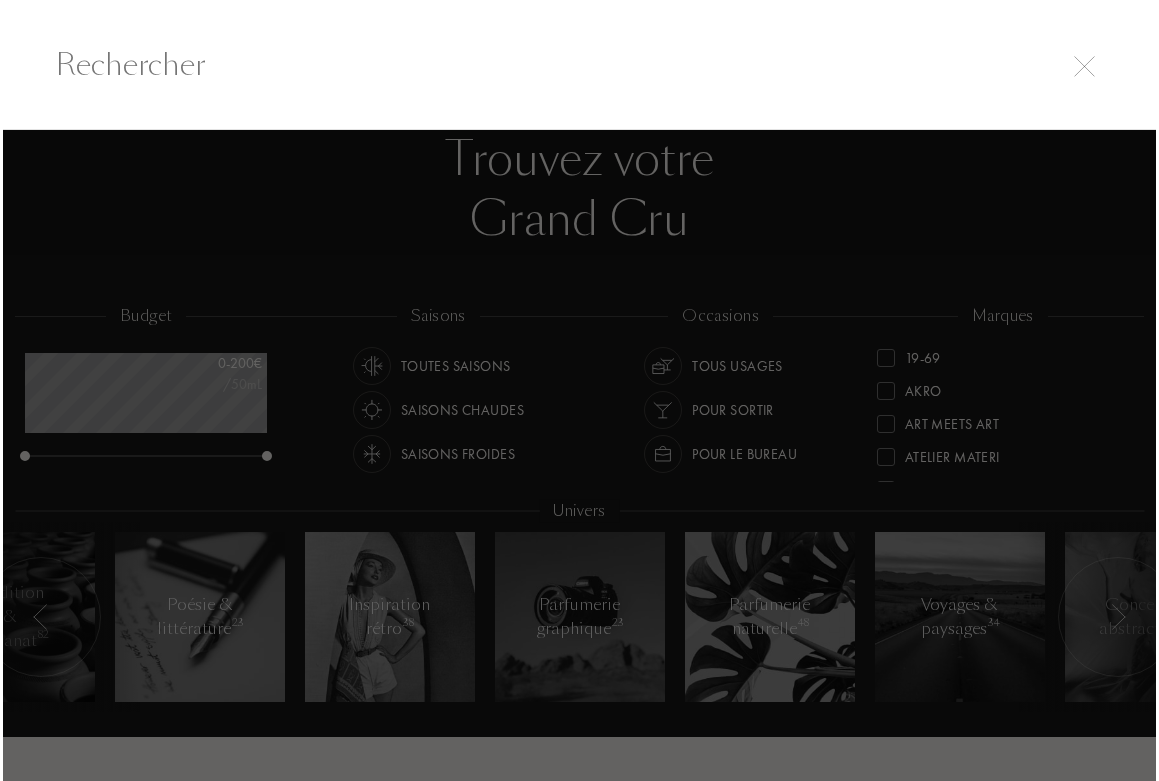 scroll, scrollTop: 1, scrollLeft: 0, axis: vertical 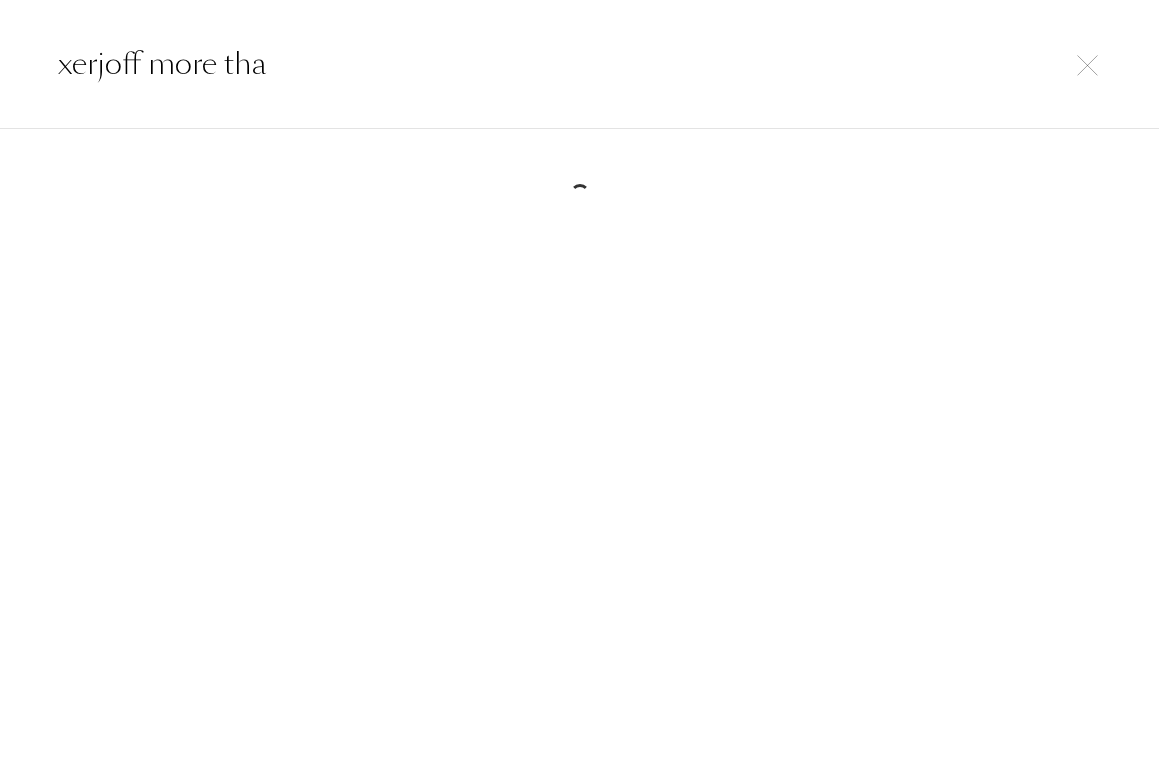 type on "xerjoff more than" 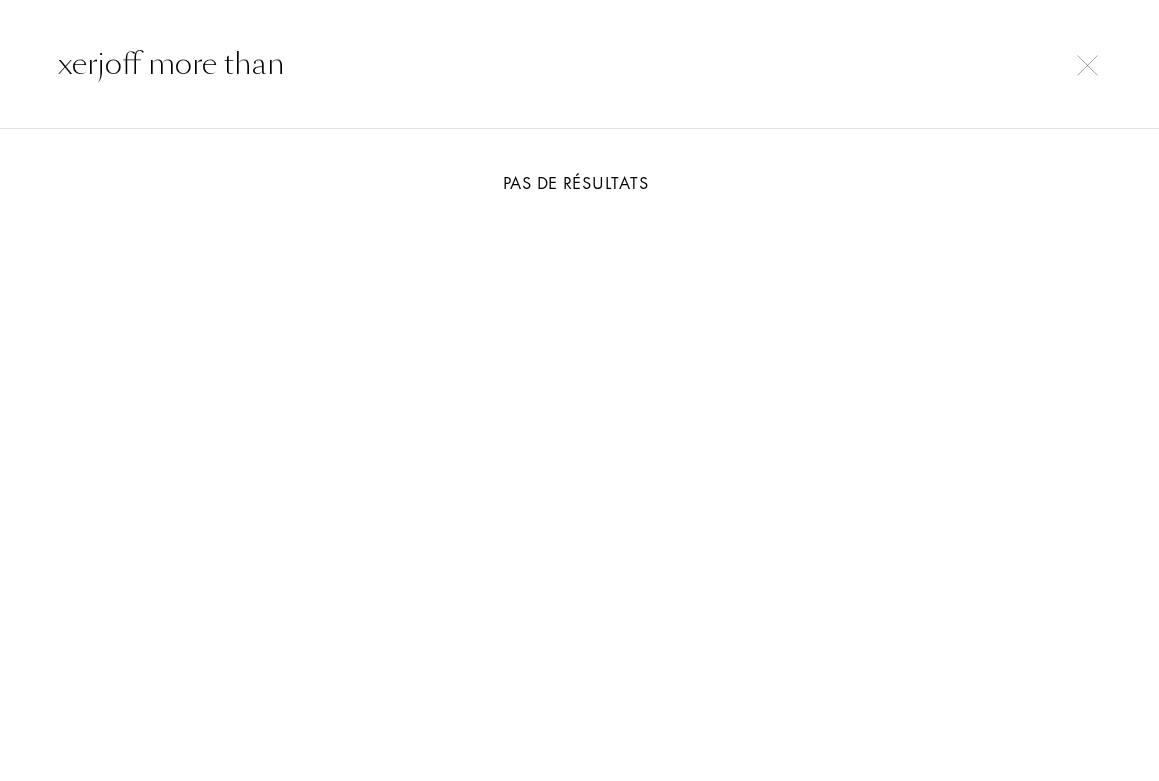 drag, startPoint x: 85, startPoint y: 86, endPoint x: -6, endPoint y: 86, distance: 91 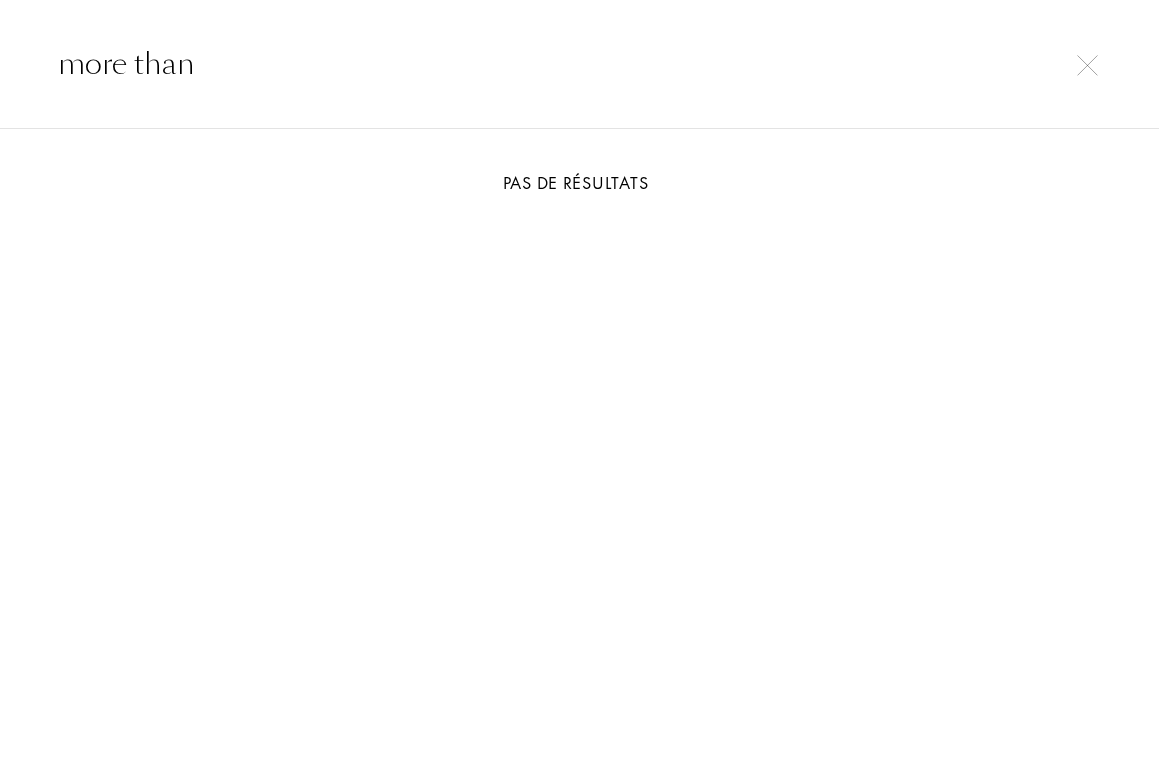 type on "more than" 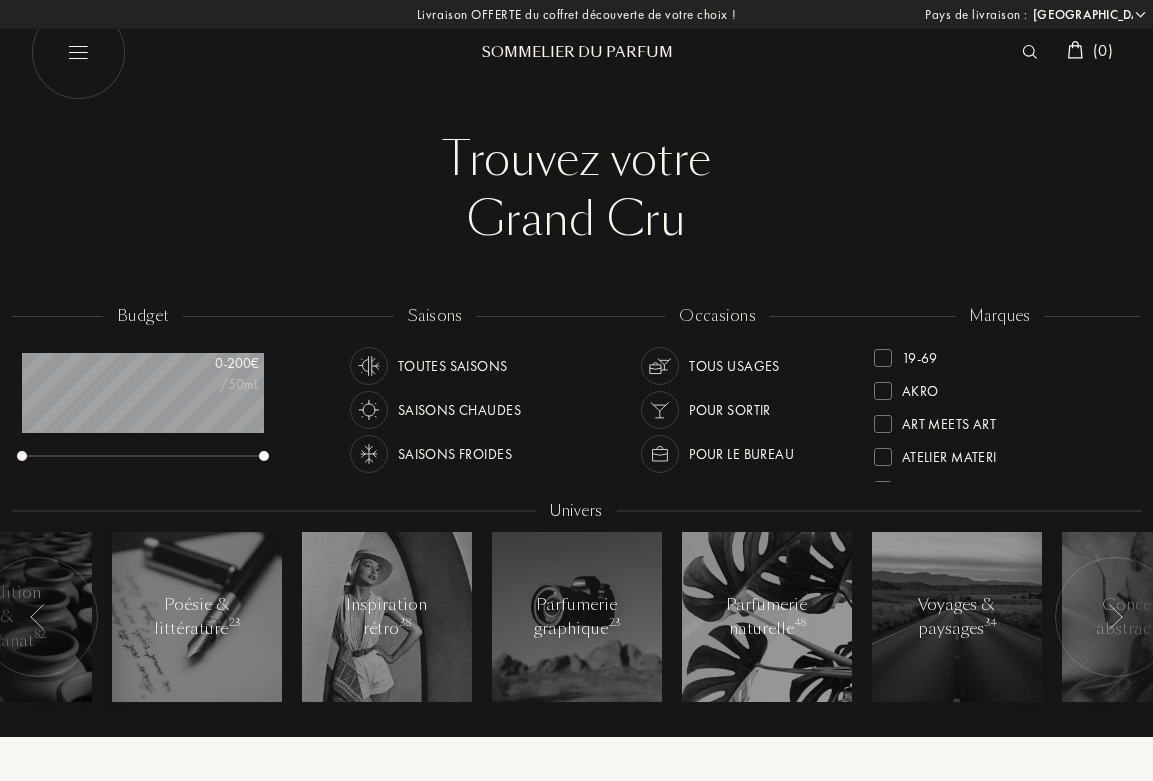 click at bounding box center (77, 52) 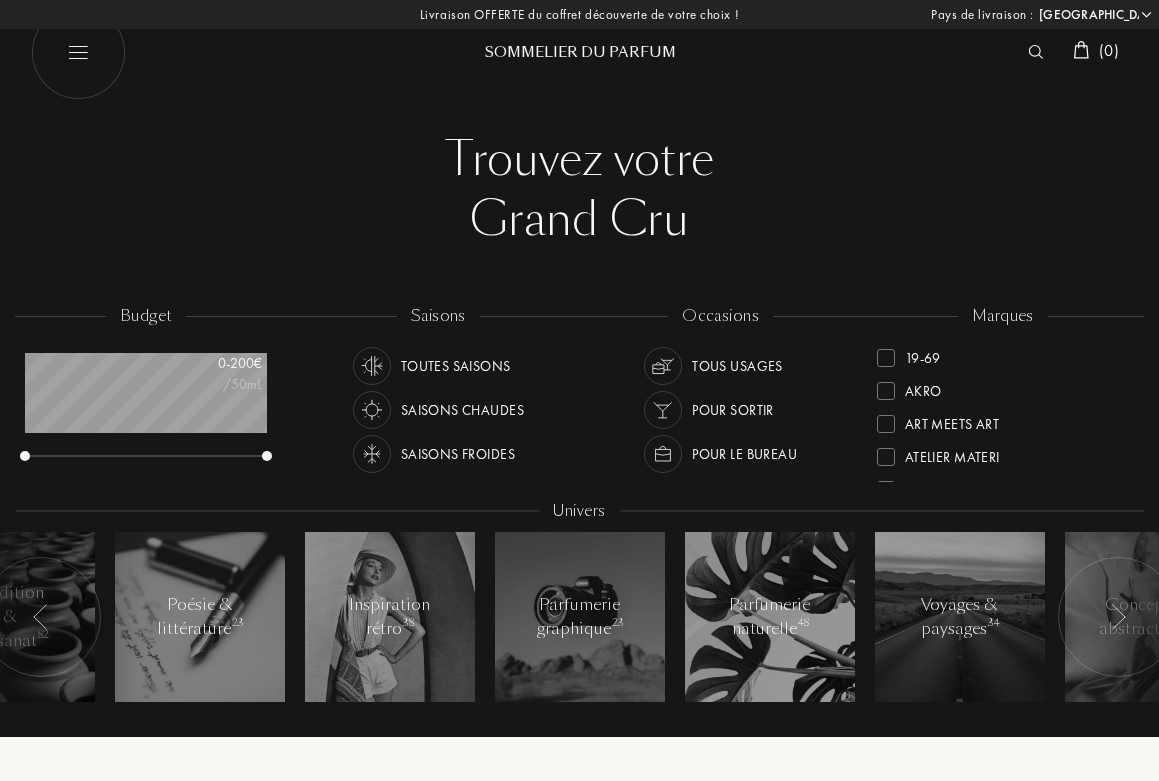 select on "FR" 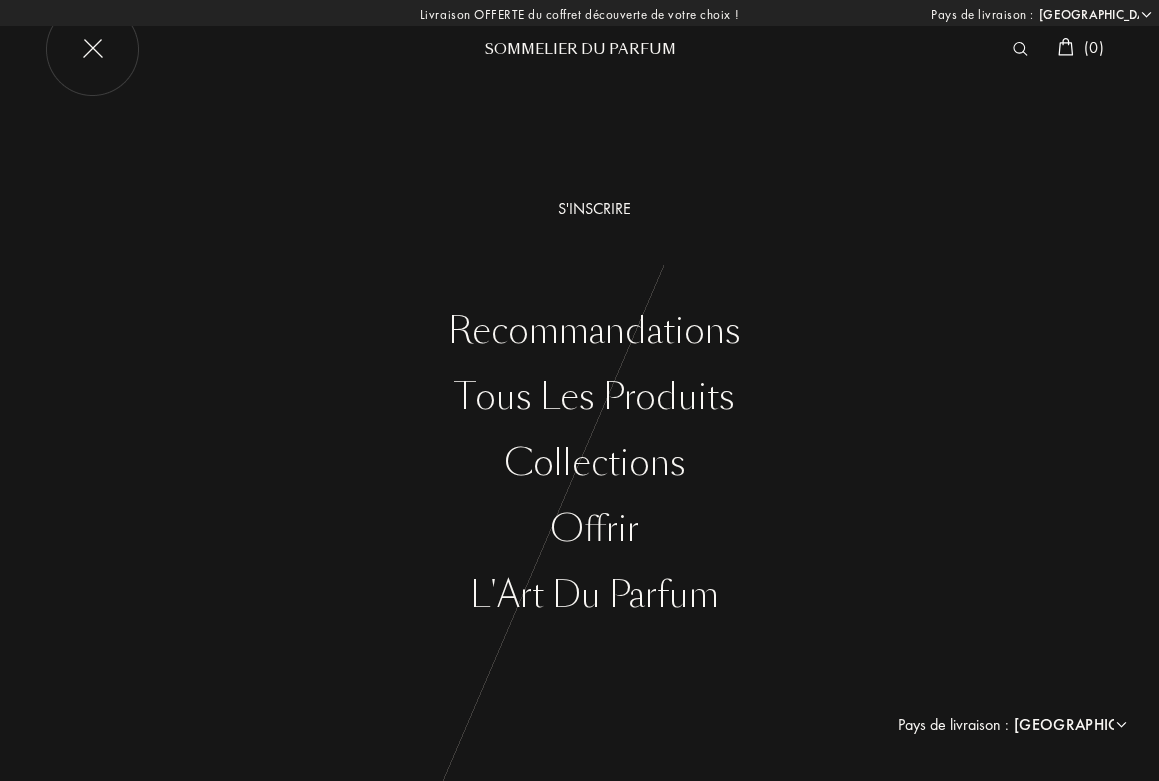 click on "Sommelier du Parfum" at bounding box center [580, 49] 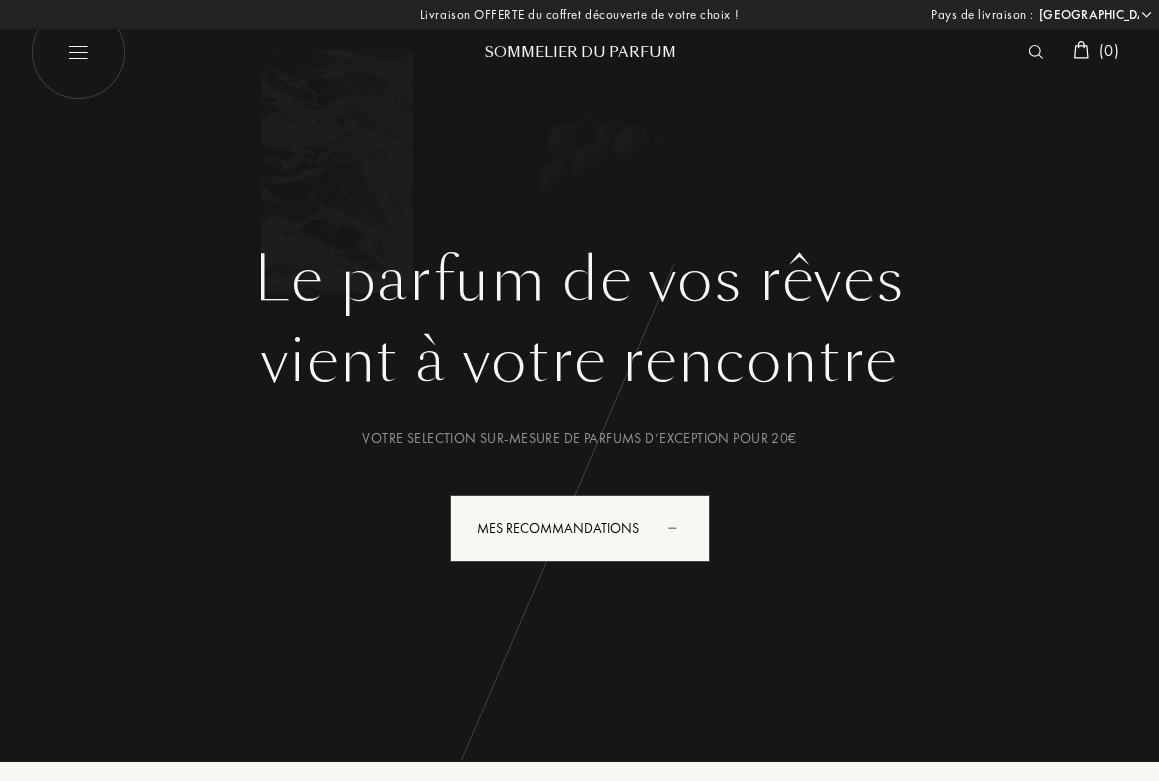 select on "FR" 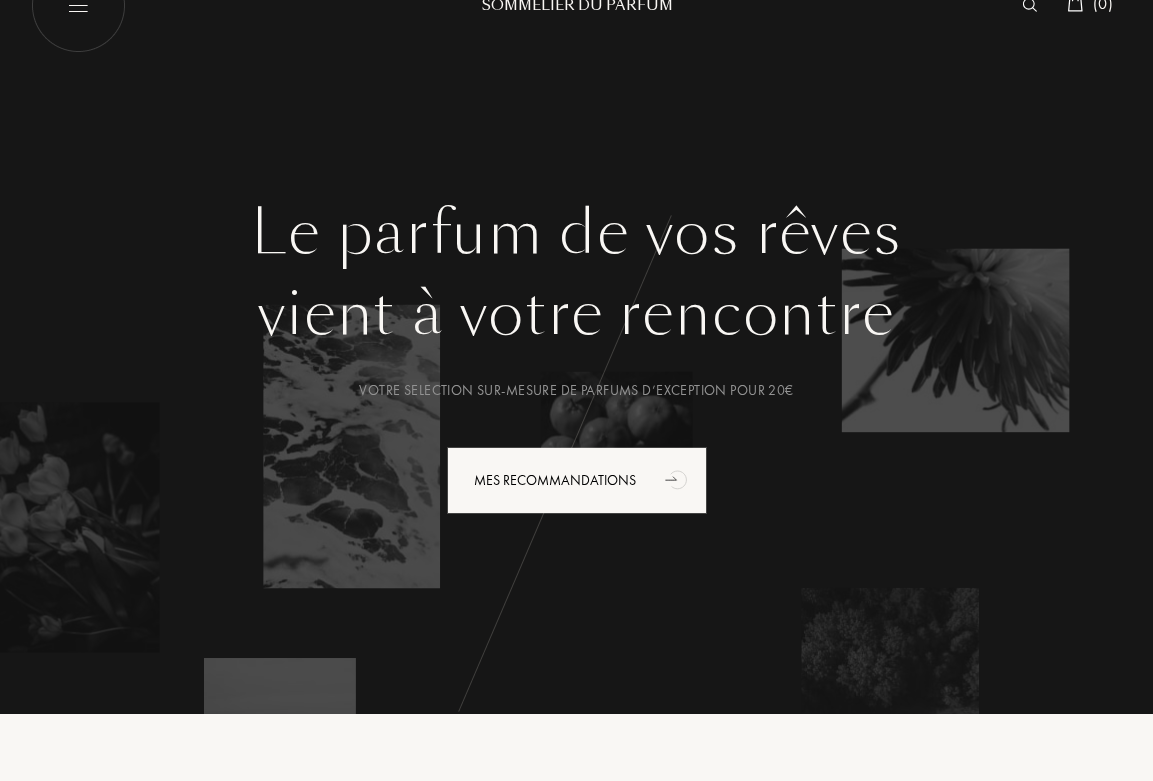 scroll, scrollTop: 0, scrollLeft: 0, axis: both 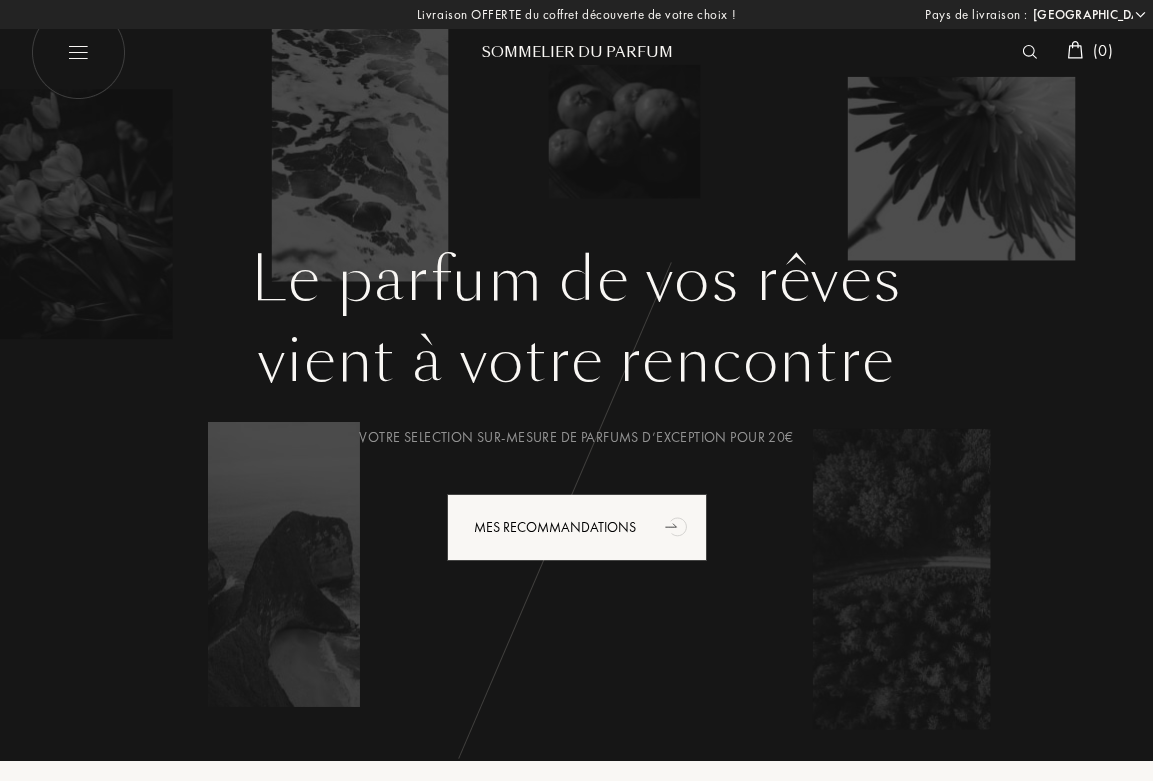 click at bounding box center [1034, 52] 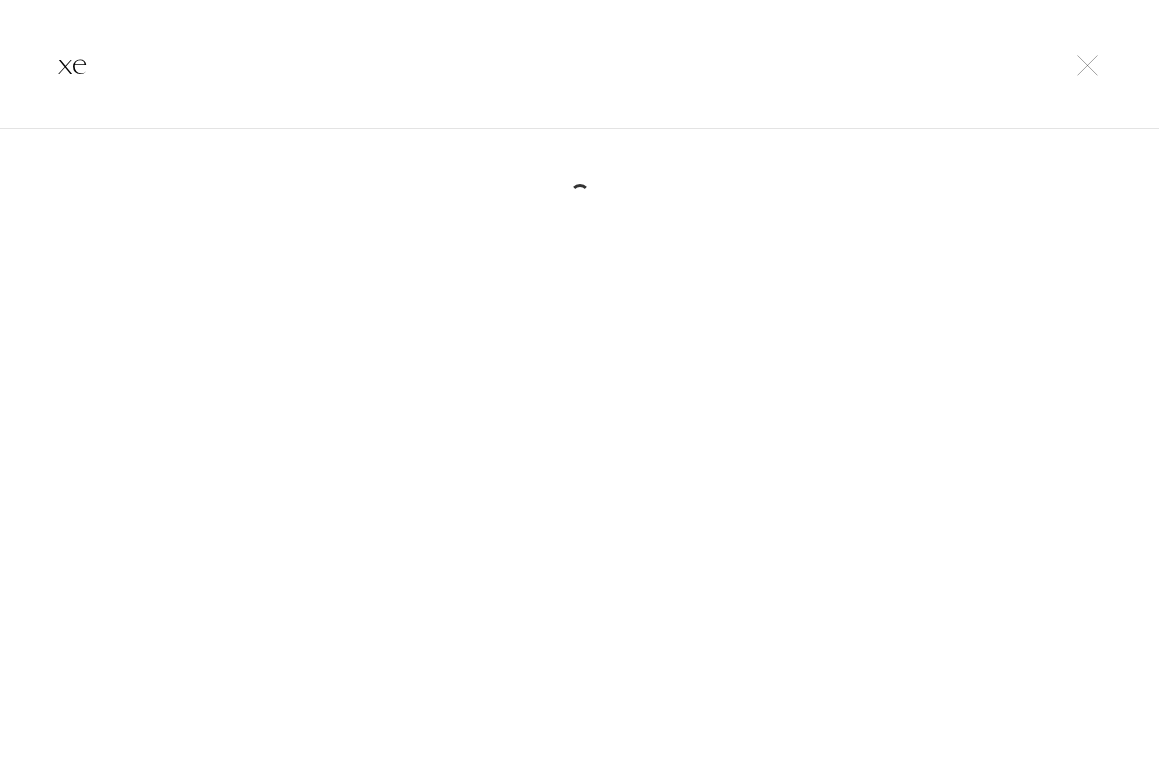 type on "x" 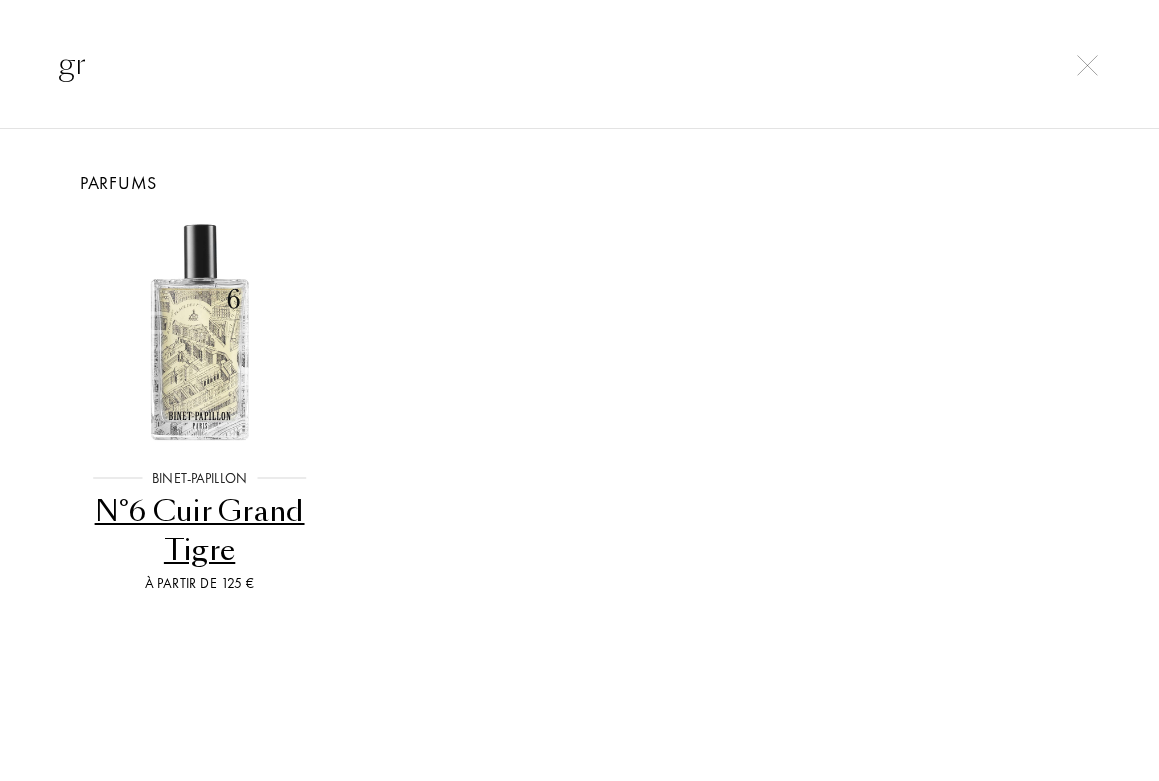 type on "g" 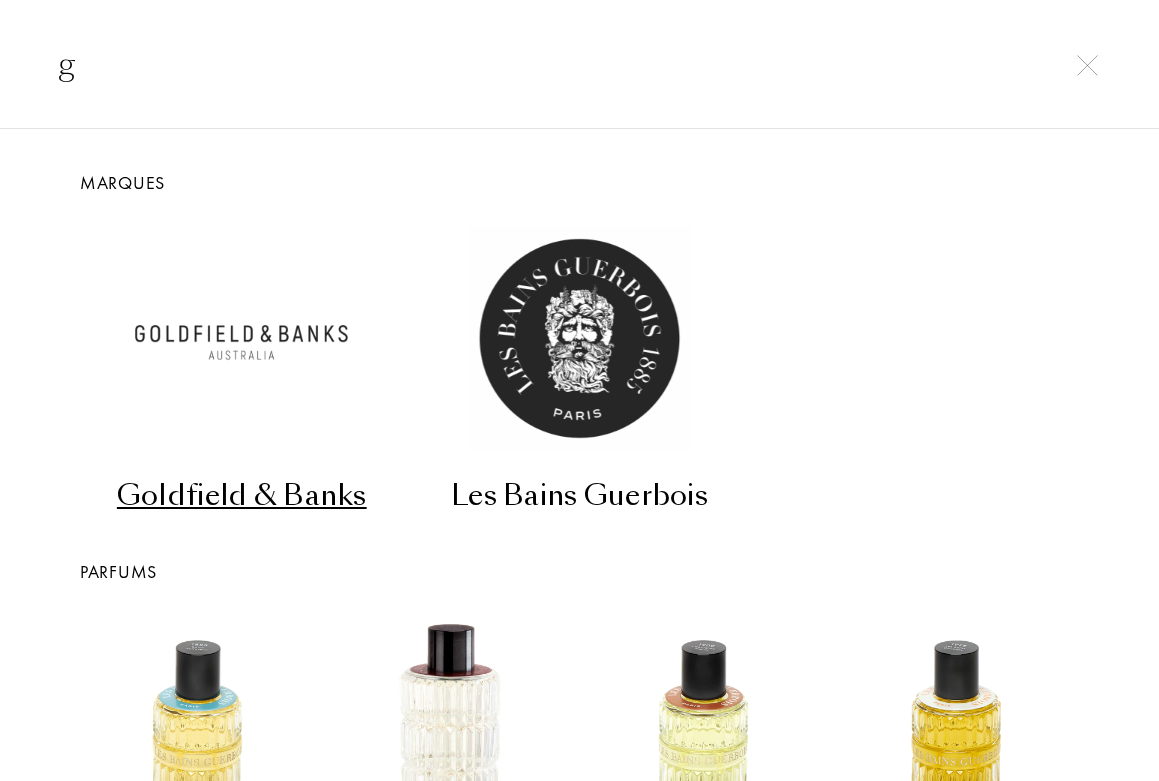 type 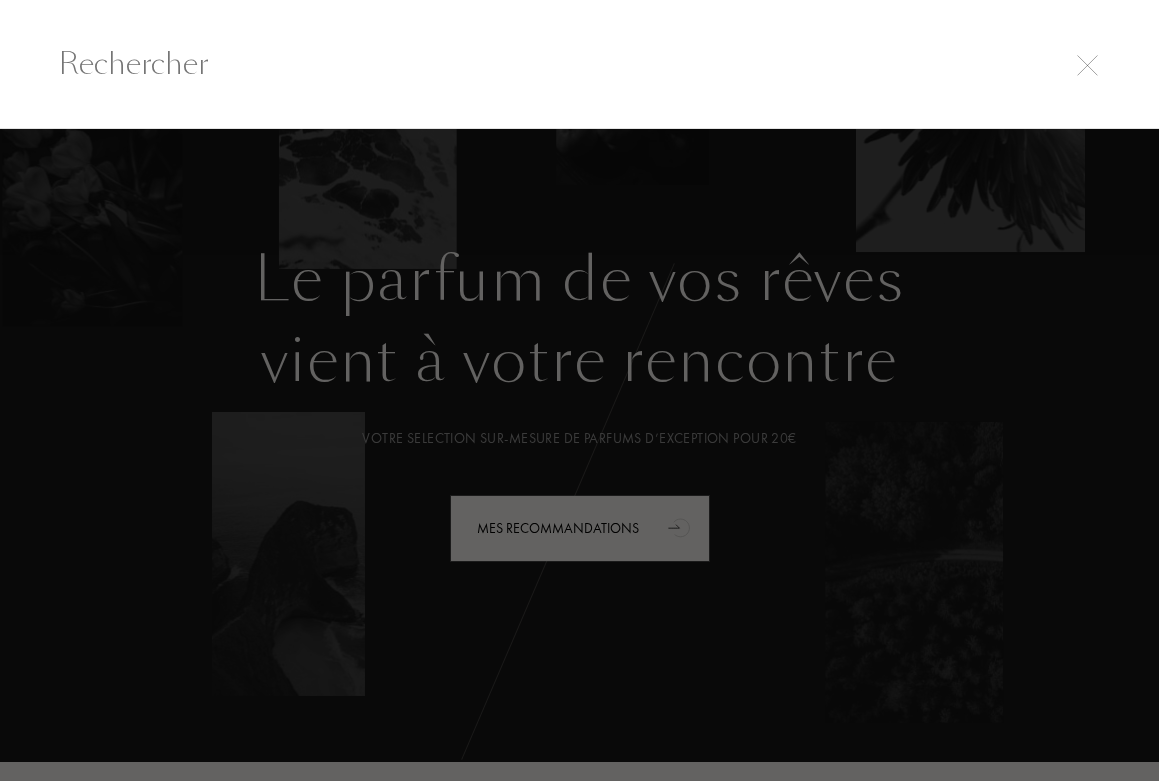 drag, startPoint x: 1081, startPoint y: 82, endPoint x: 1082, endPoint y: 68, distance: 14.035668 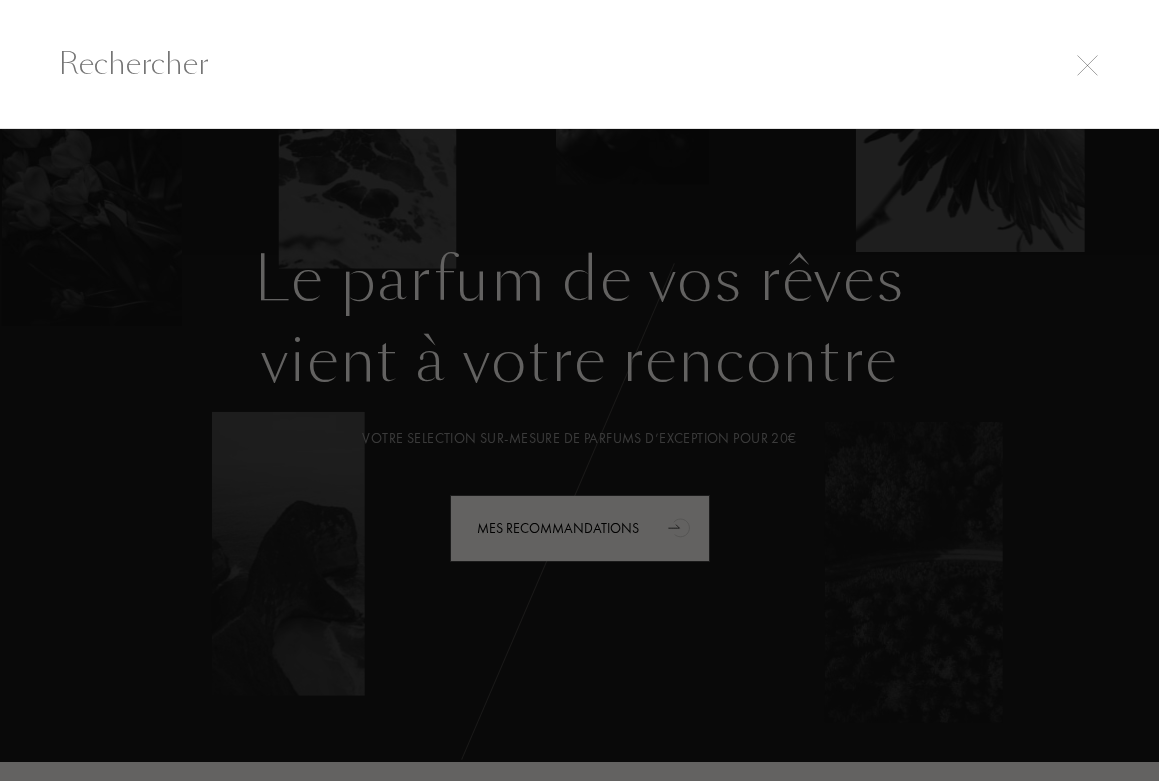 click at bounding box center (1087, 65) 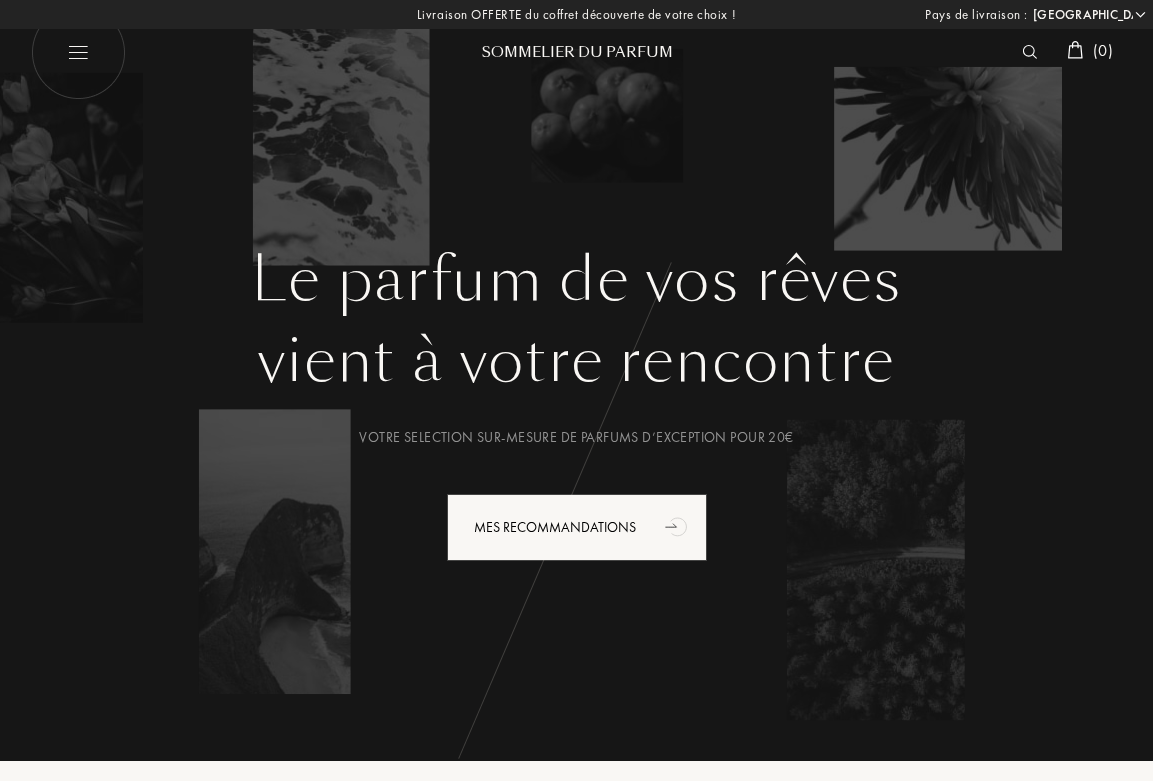 click on "Sommelier du Parfum" at bounding box center [577, 52] 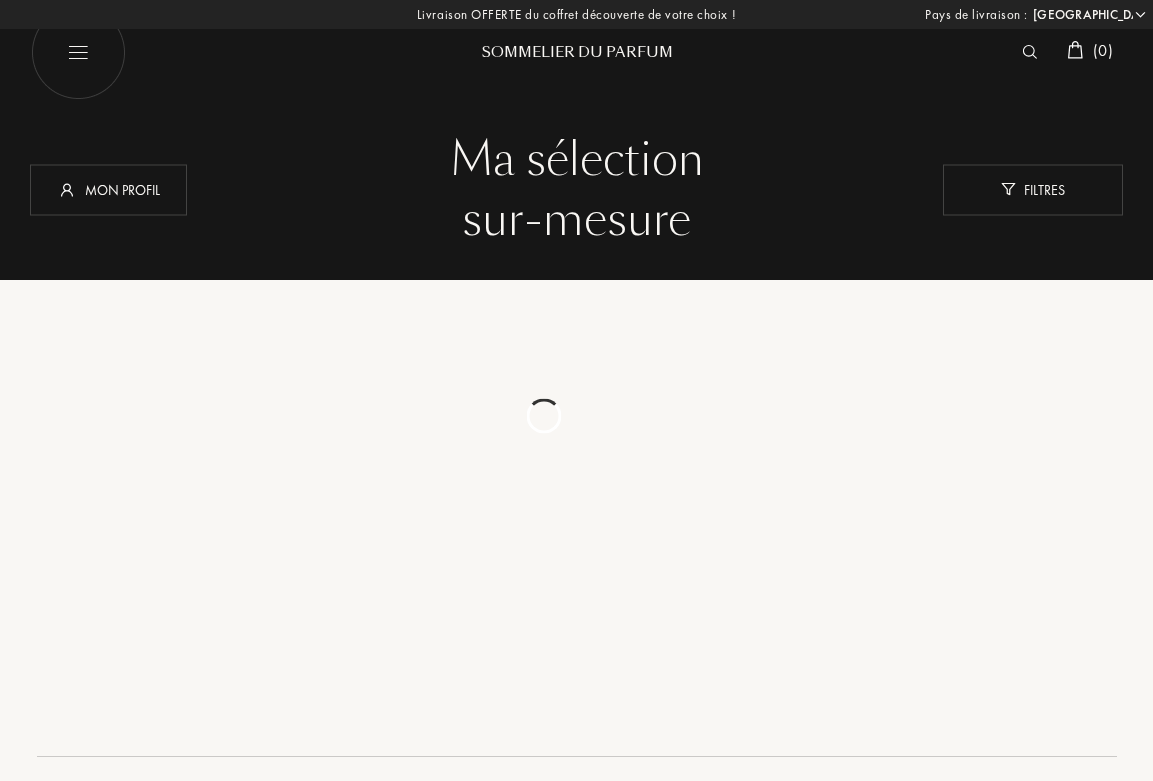 select on "FR" 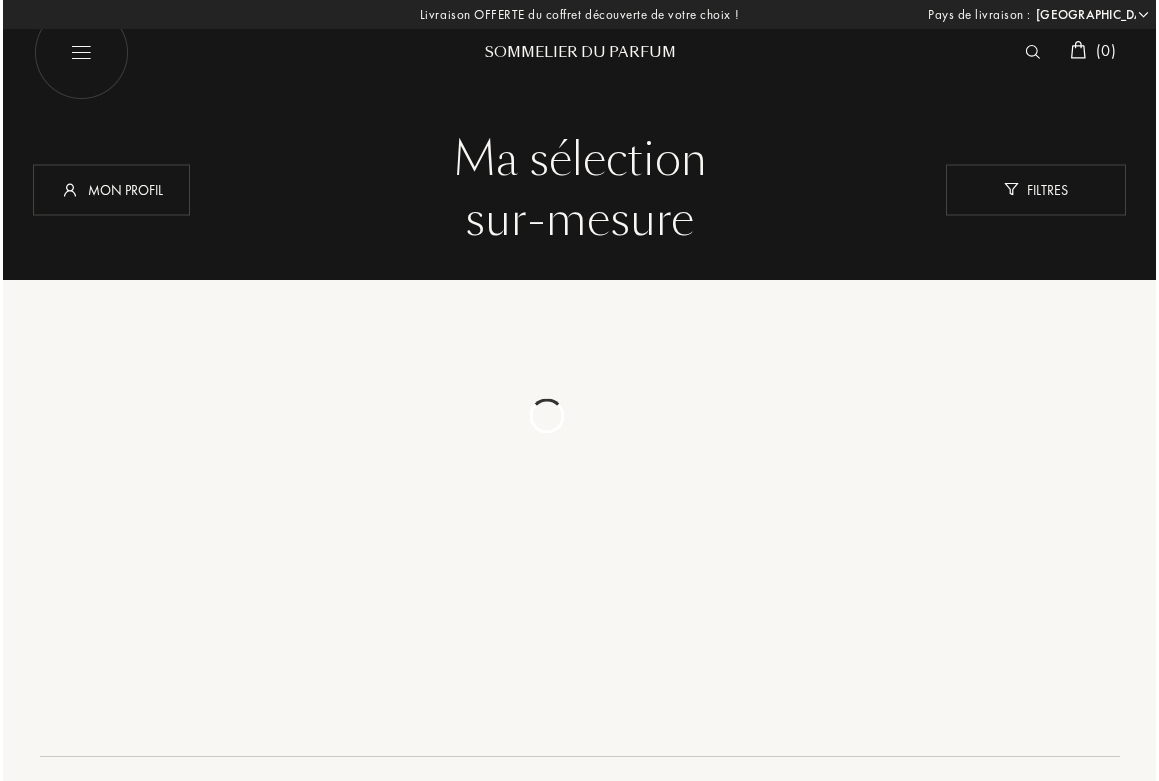 scroll, scrollTop: 0, scrollLeft: 0, axis: both 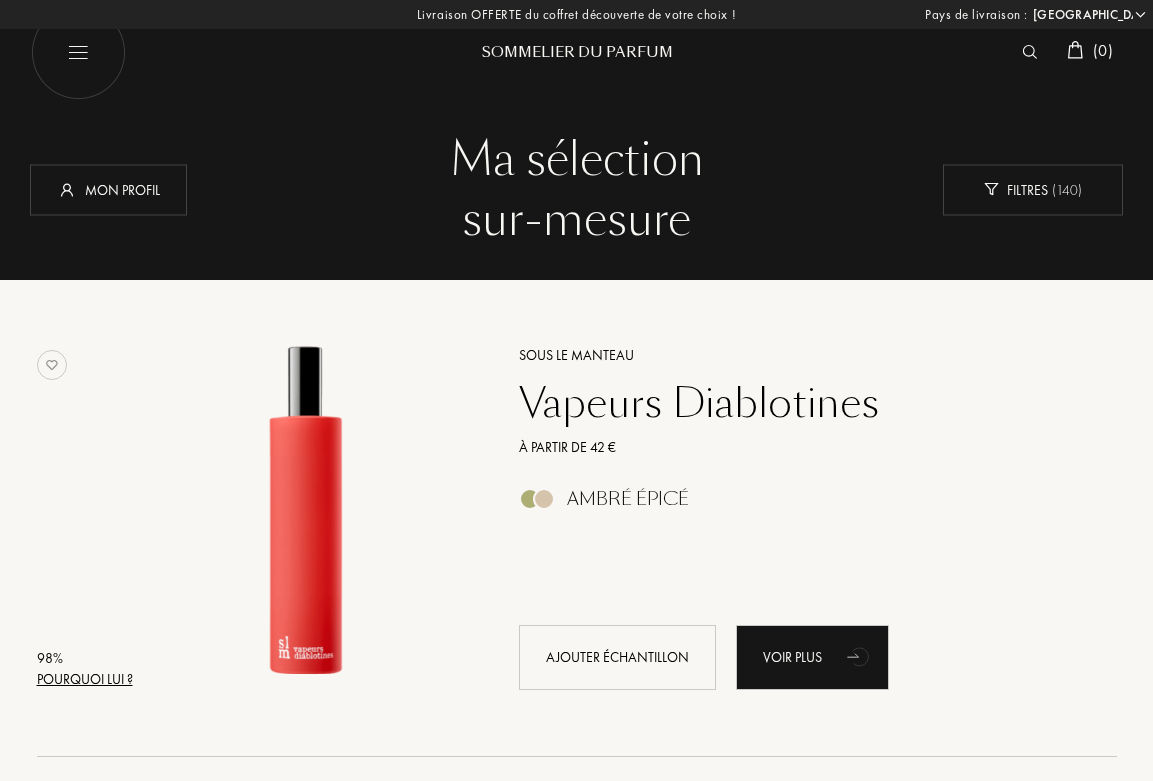 click at bounding box center [77, 52] 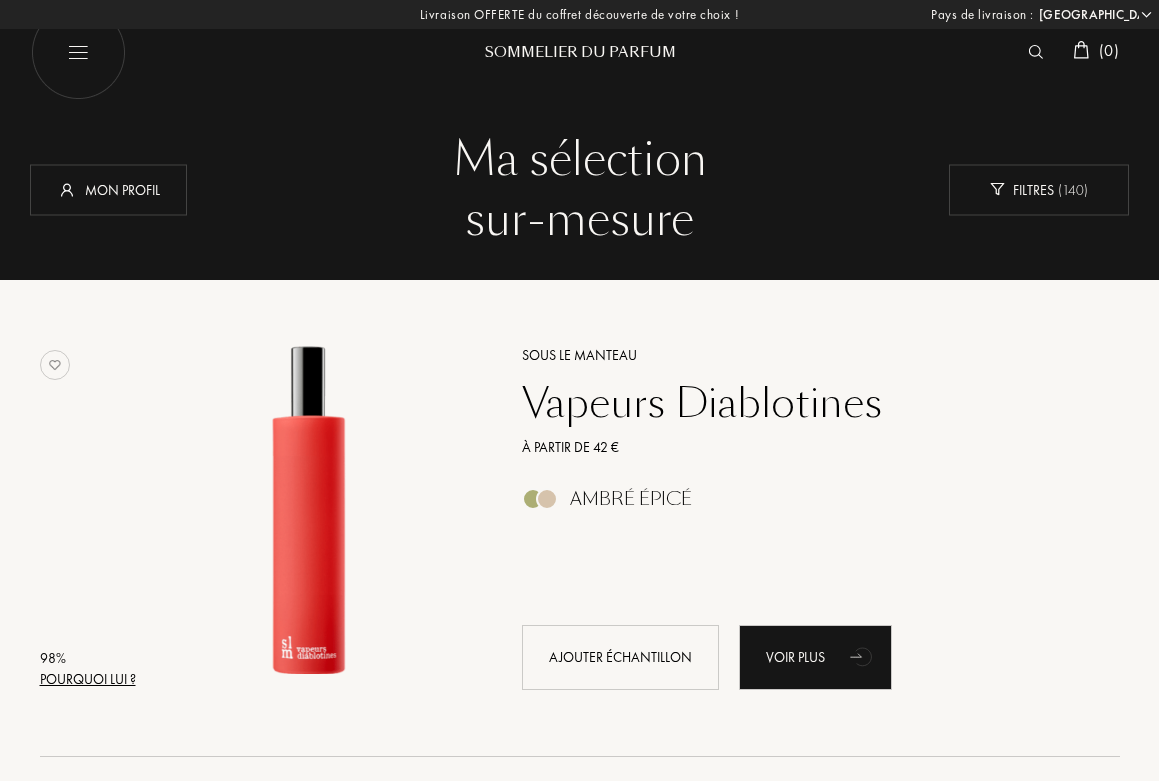 select on "FR" 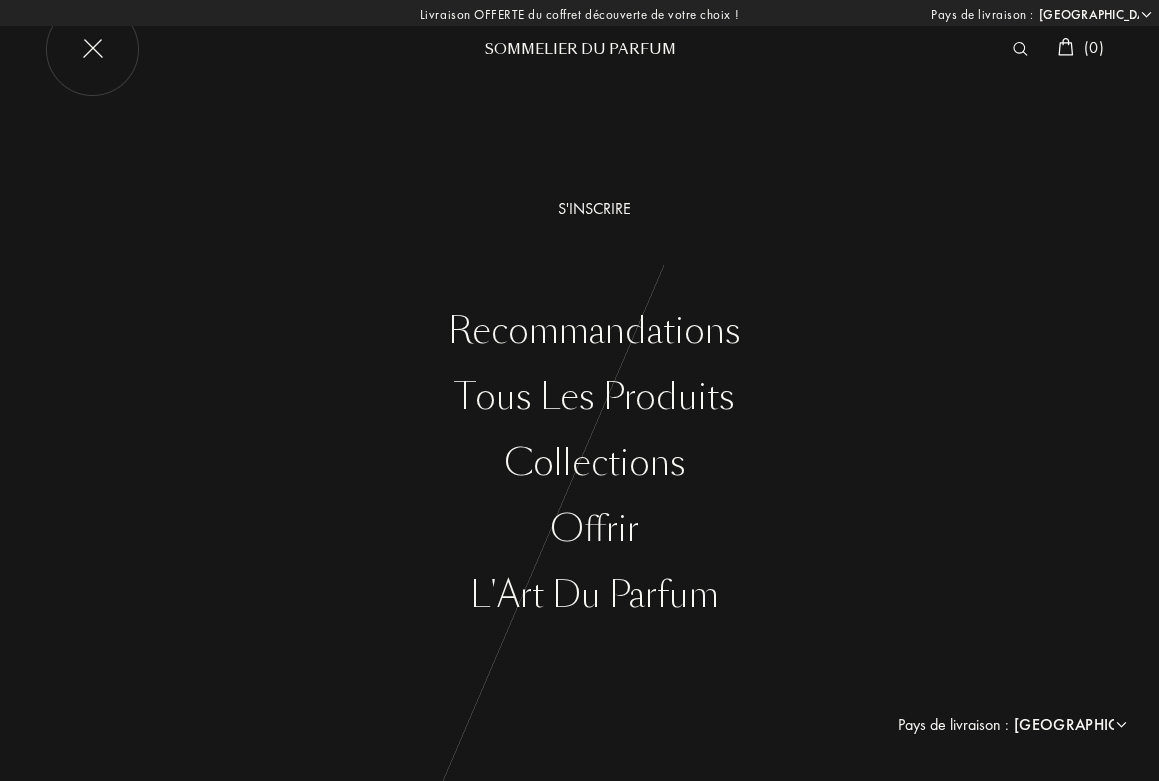 click on "L'Art du Parfum" at bounding box center [594, 595] 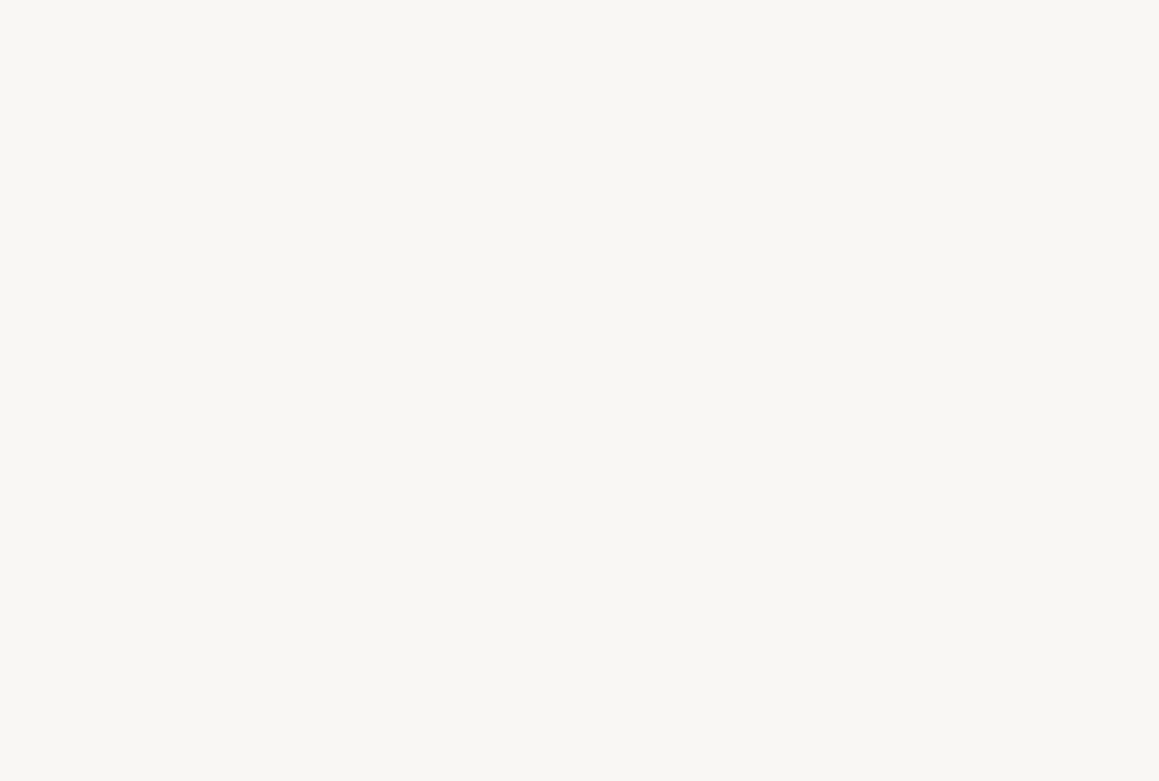 select on "FR" 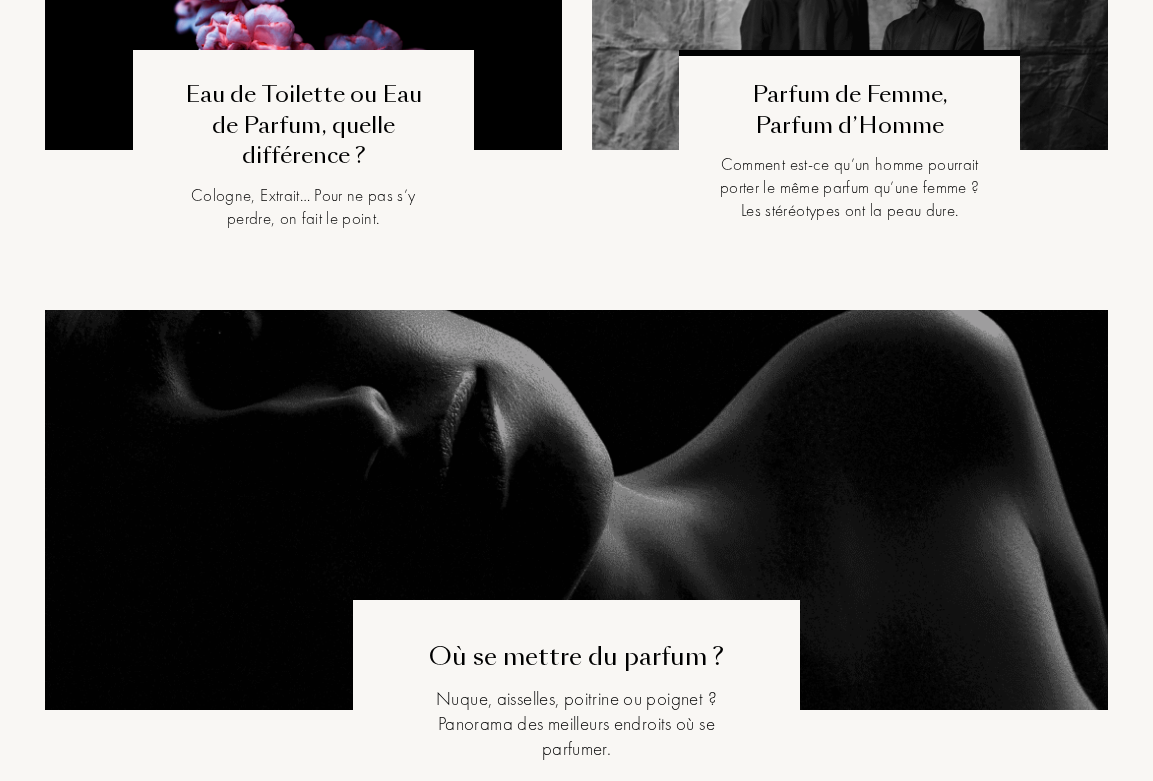 scroll, scrollTop: 0, scrollLeft: 0, axis: both 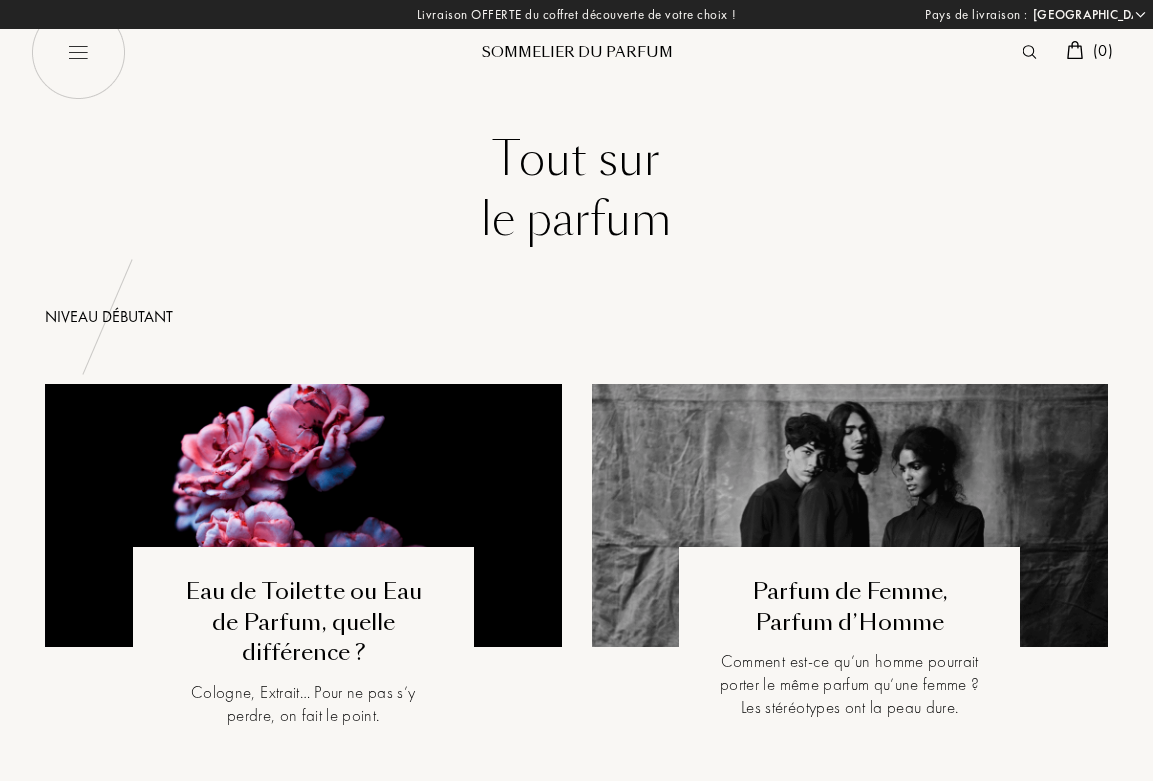 click at bounding box center [1030, 52] 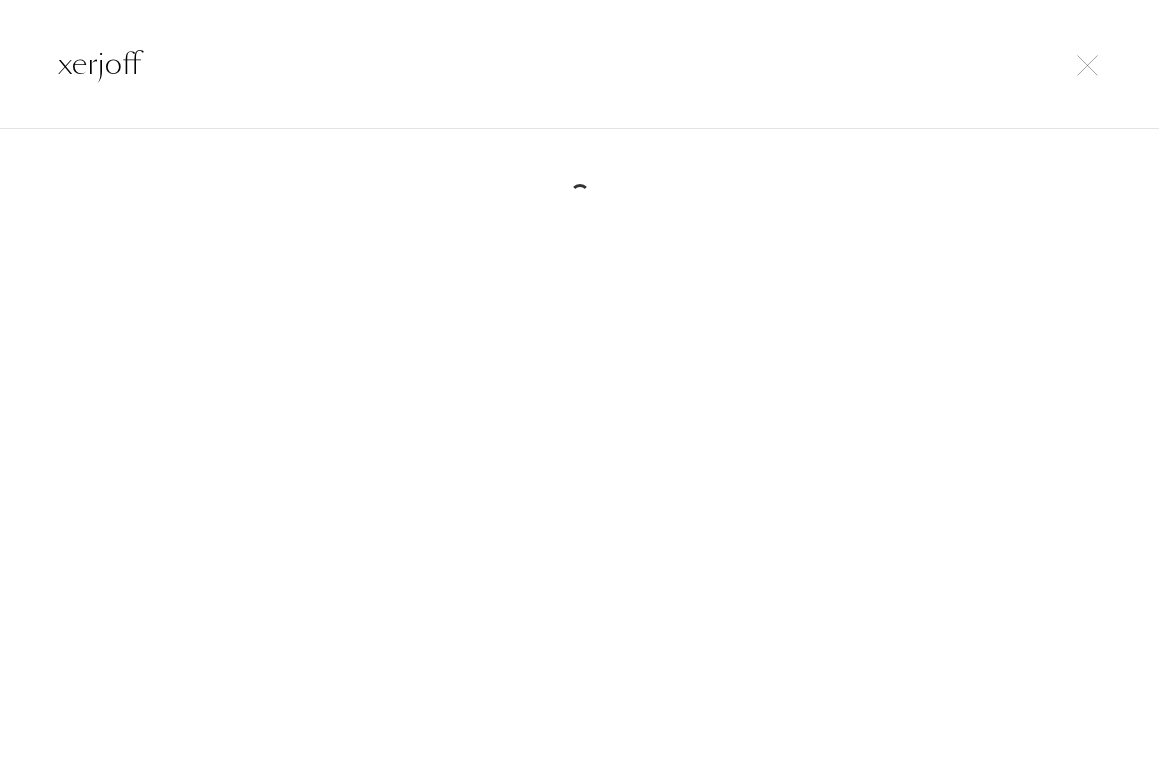 type on "xerjoff" 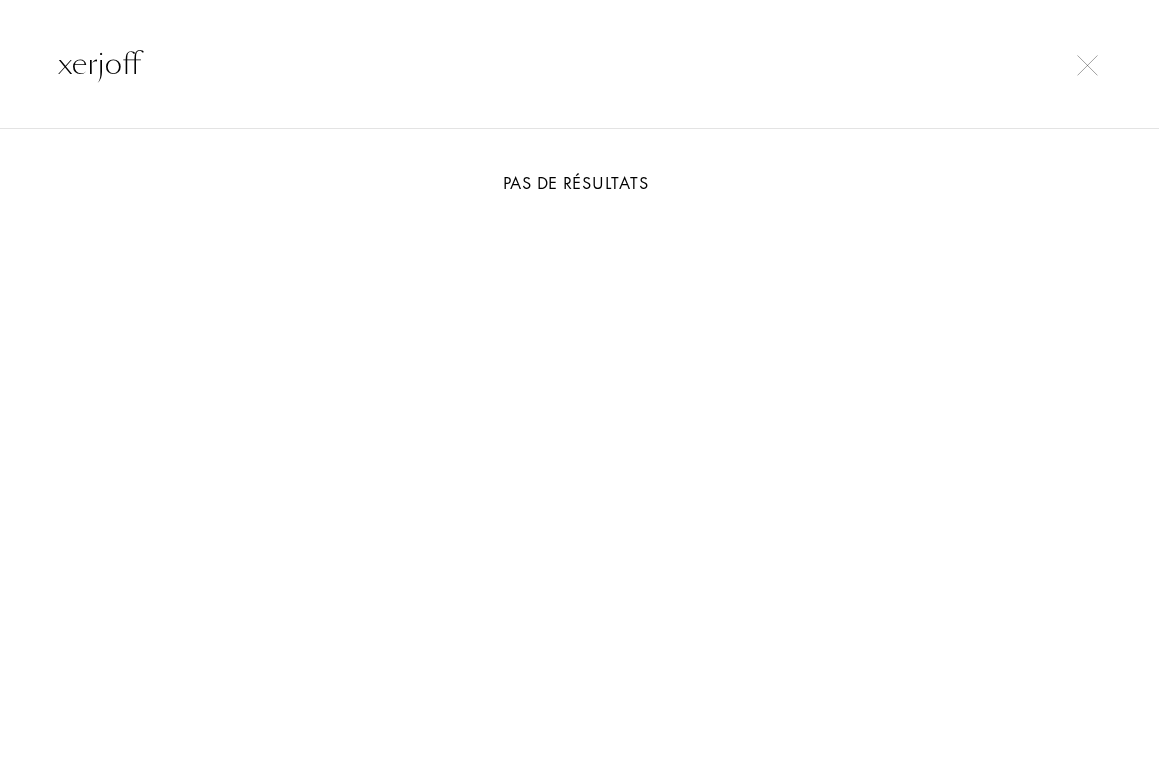 click at bounding box center [1087, 65] 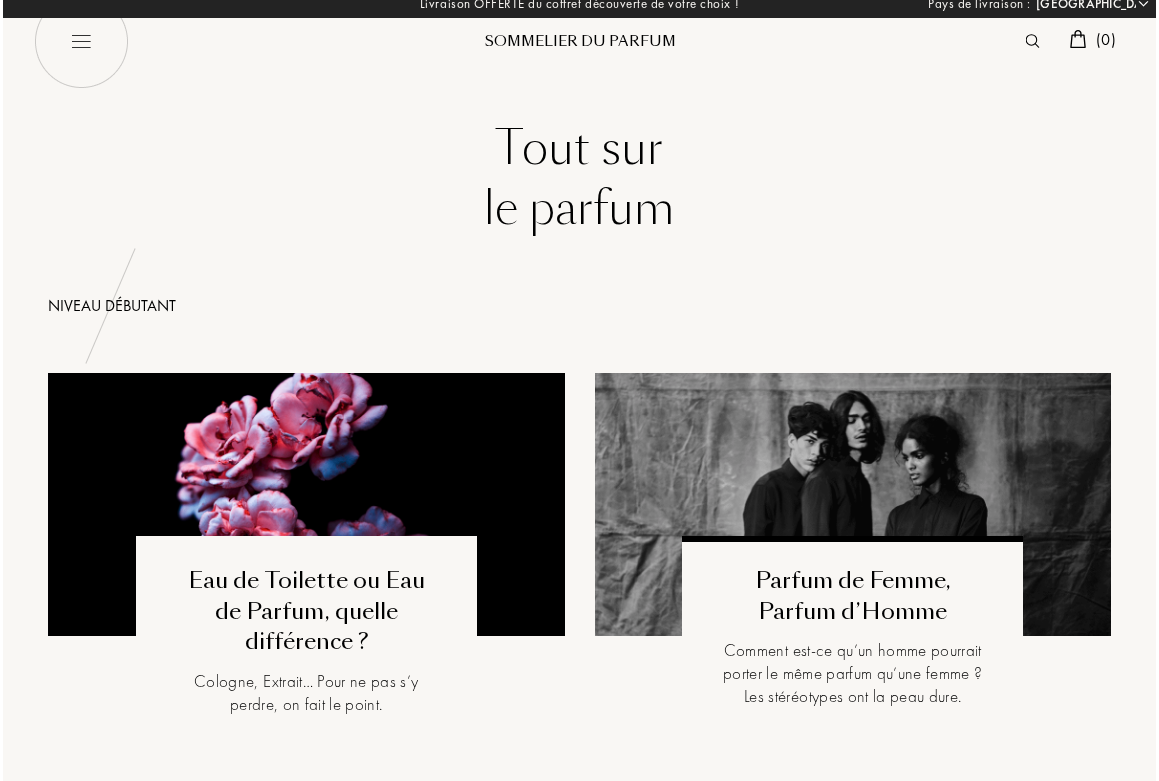 scroll, scrollTop: 0, scrollLeft: 0, axis: both 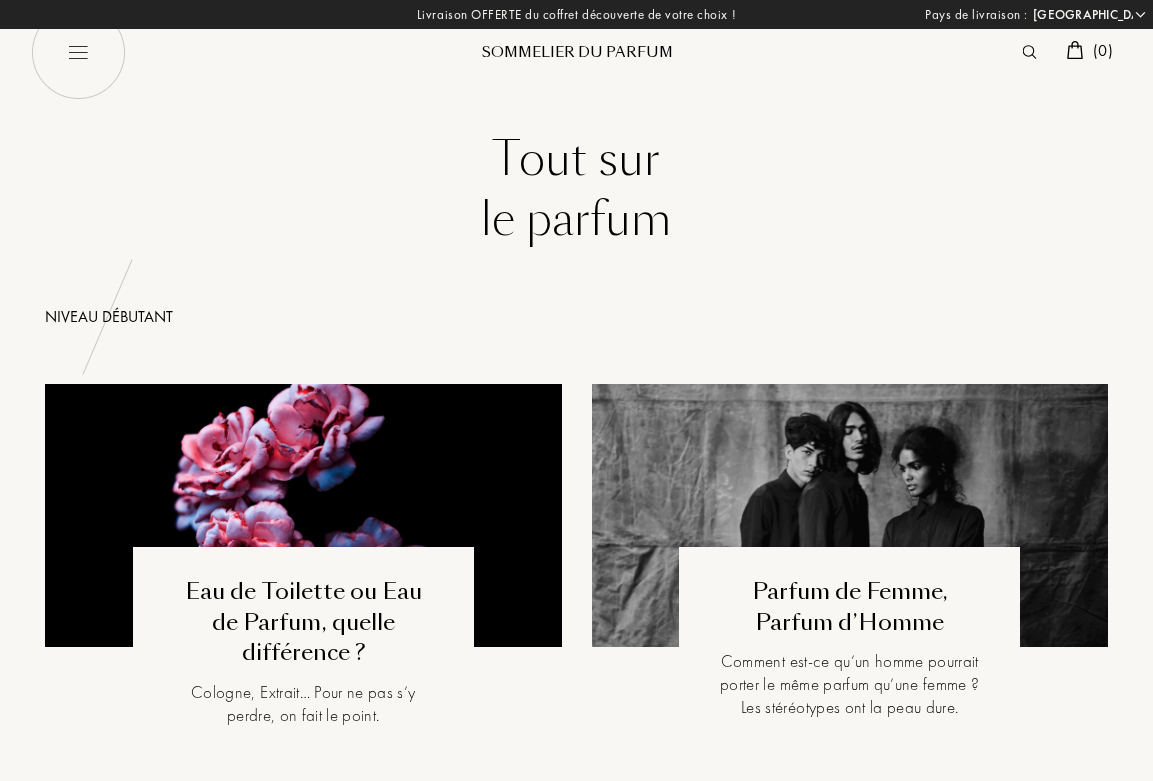 click at bounding box center [77, 52] 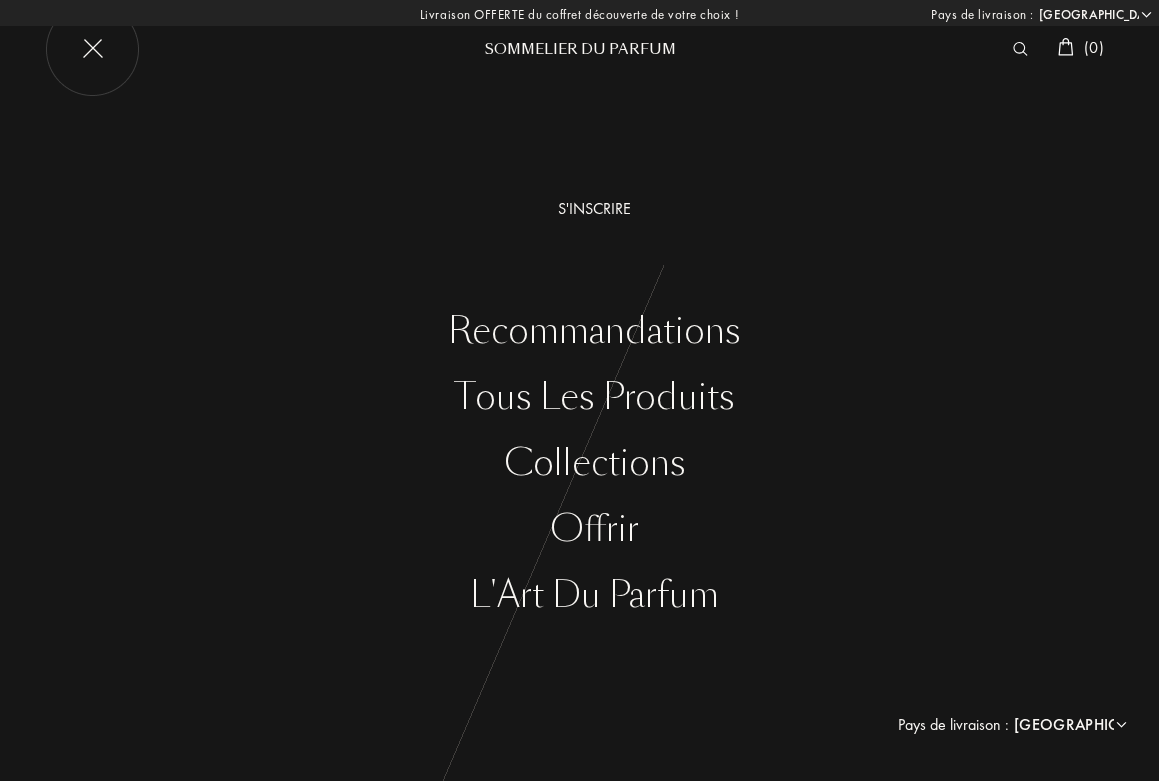 click on "S'inscrire" at bounding box center [594, 209] 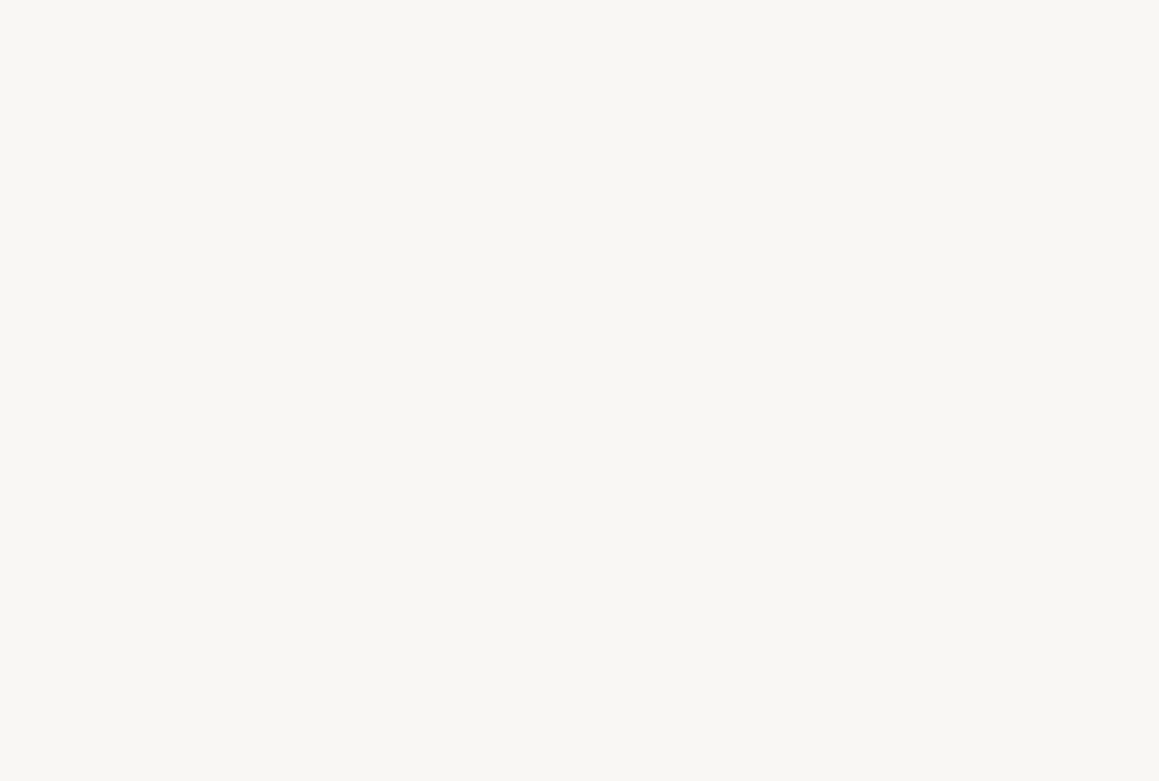 select on "FR" 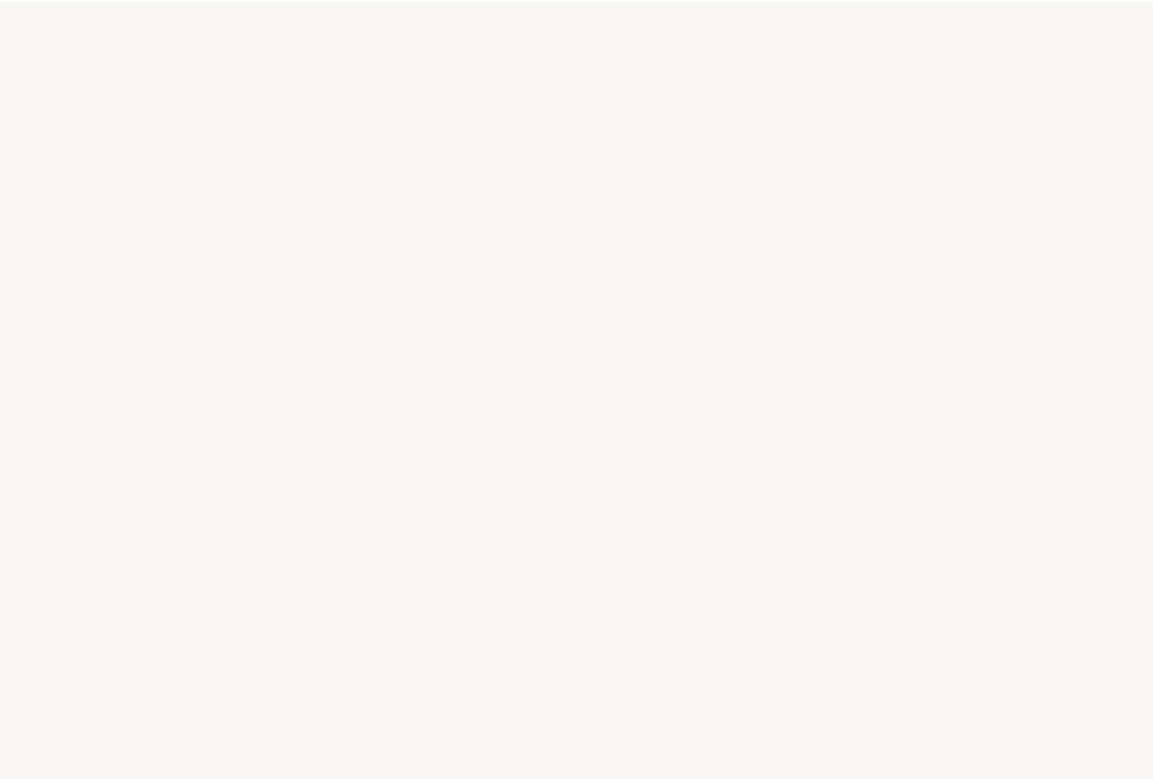 scroll, scrollTop: 0, scrollLeft: 0, axis: both 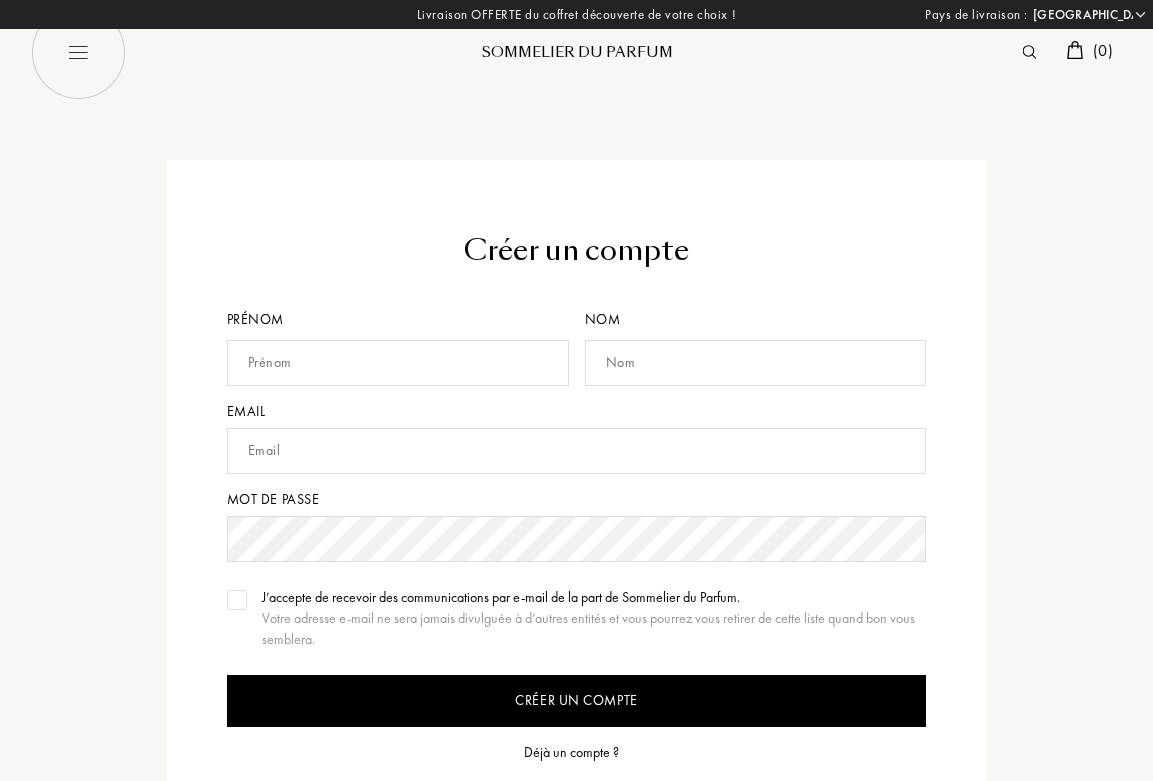 click on "Prénom" at bounding box center (402, 355) 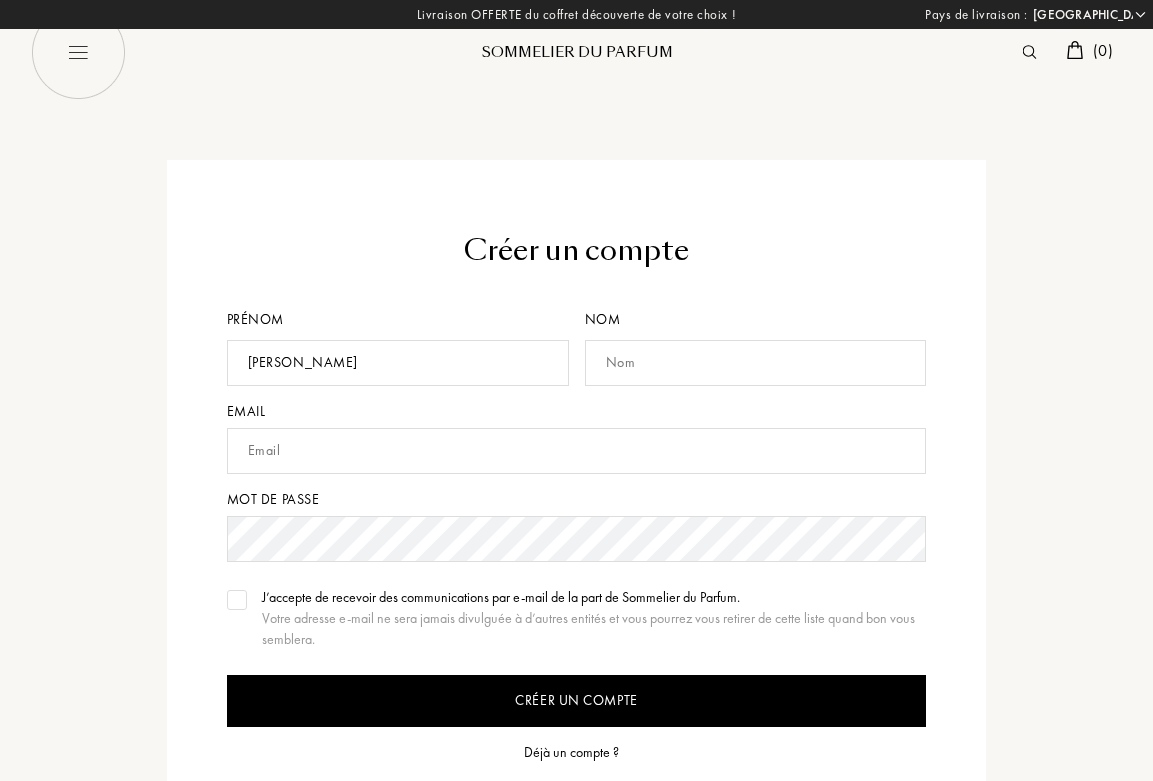 type on "Loriggiola" 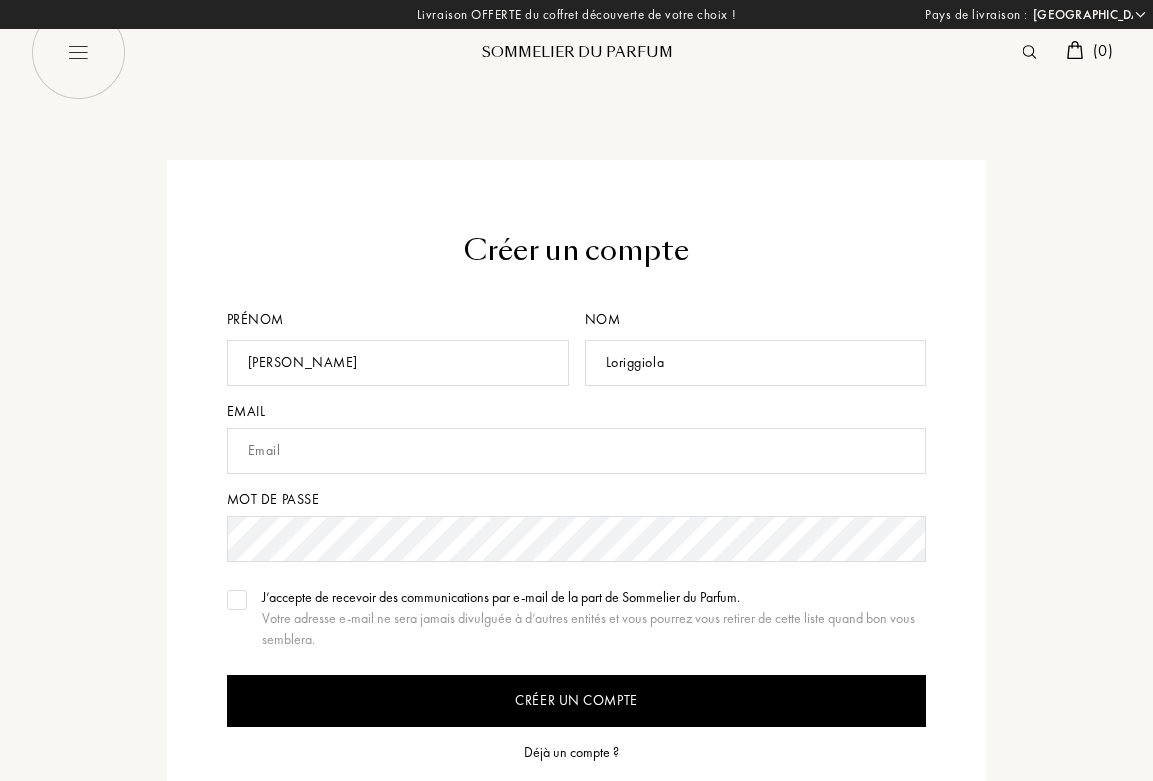 type on "benloriggiola@gmail.com" 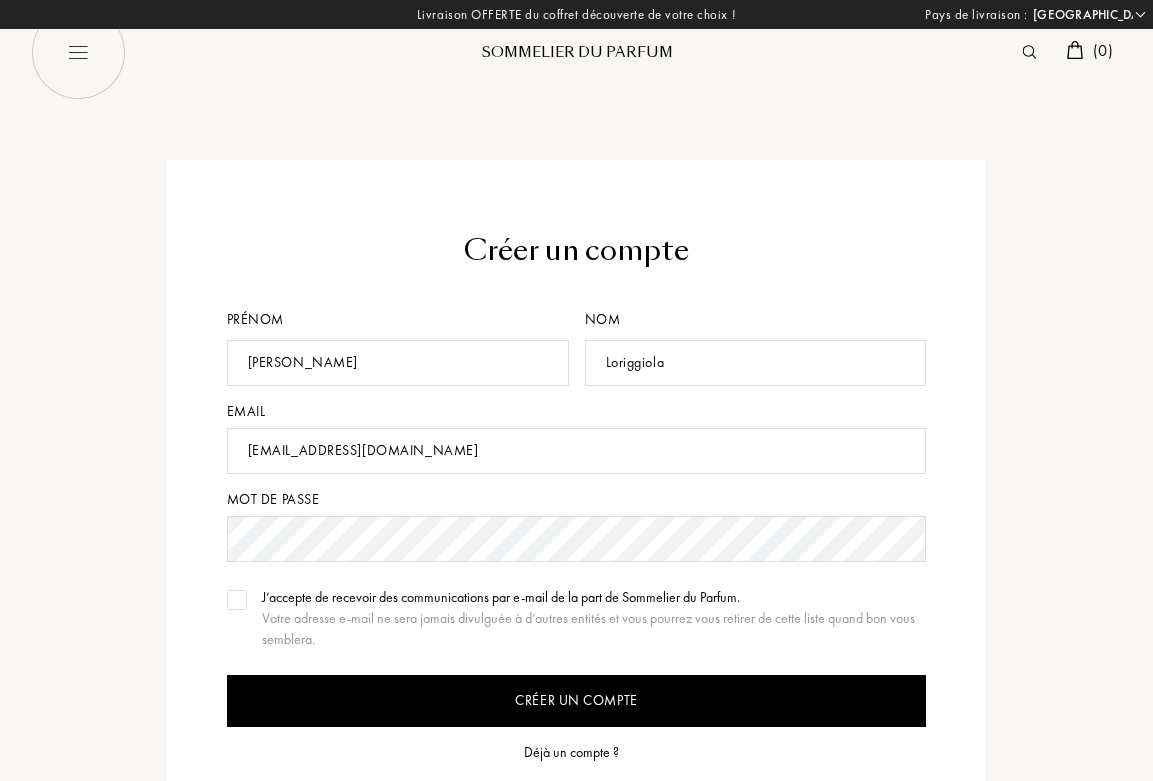 drag, startPoint x: 379, startPoint y: 360, endPoint x: 3, endPoint y: 330, distance: 377.19492 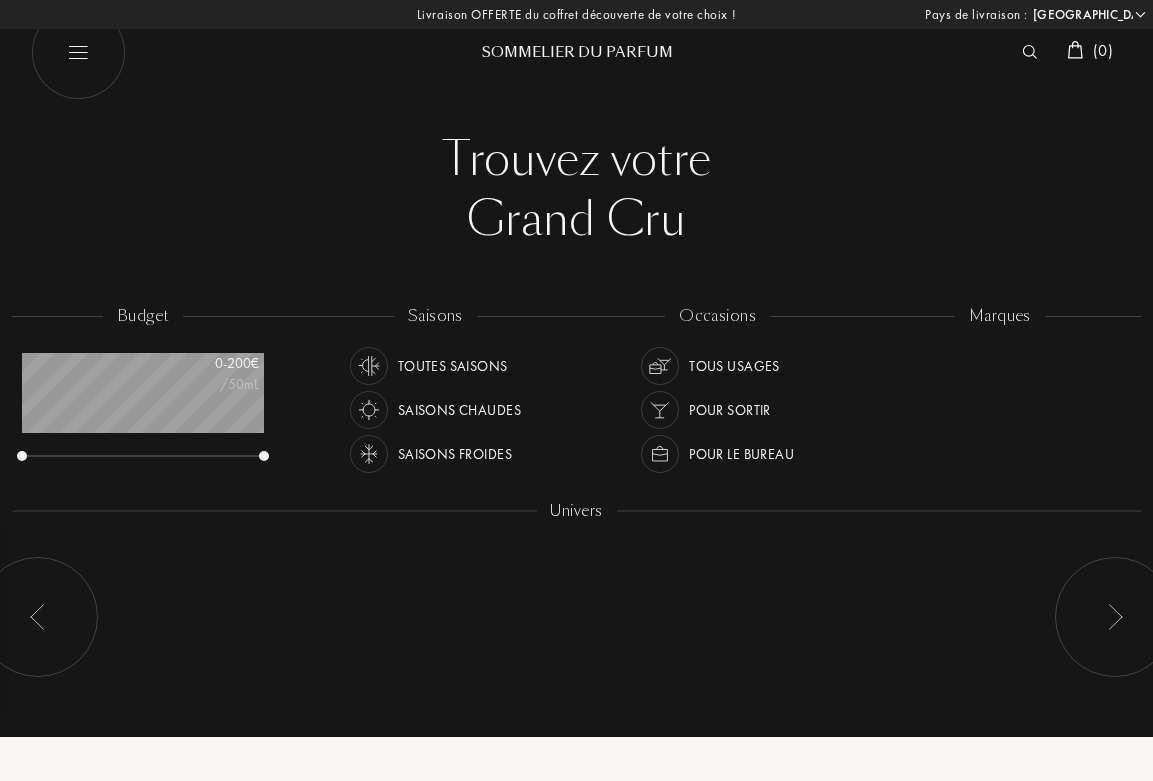 select on "FR" 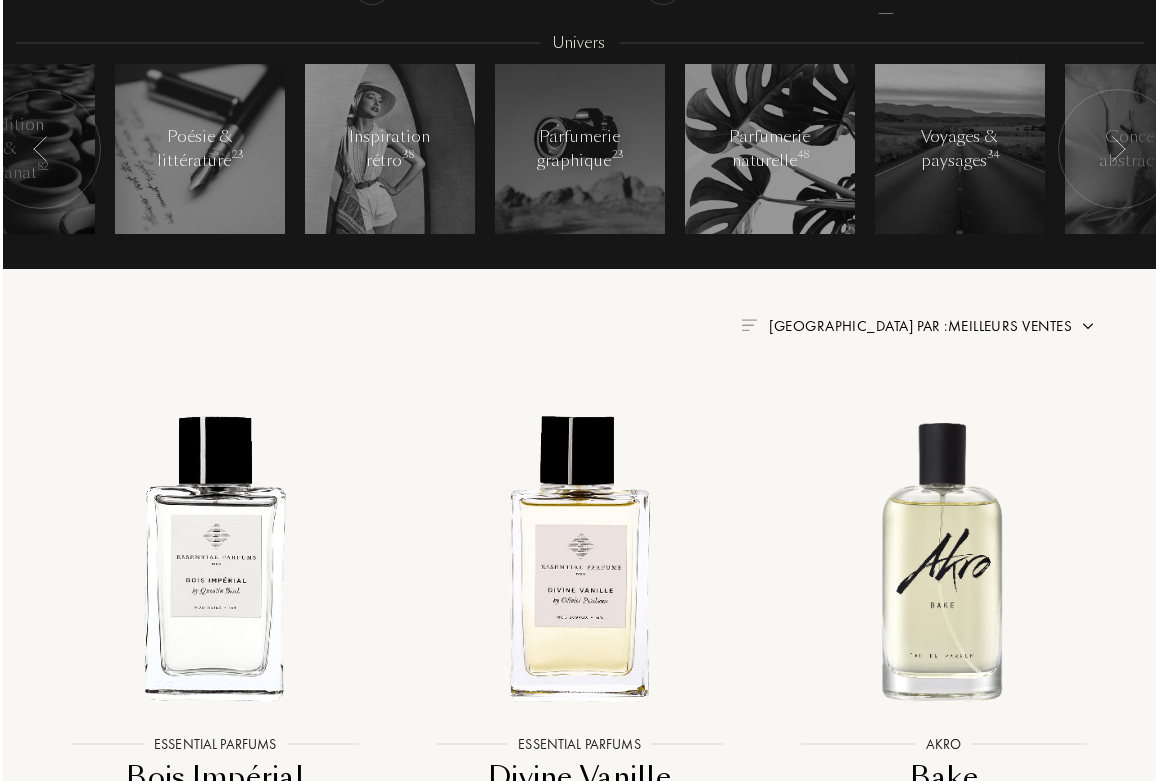 scroll, scrollTop: 0, scrollLeft: 0, axis: both 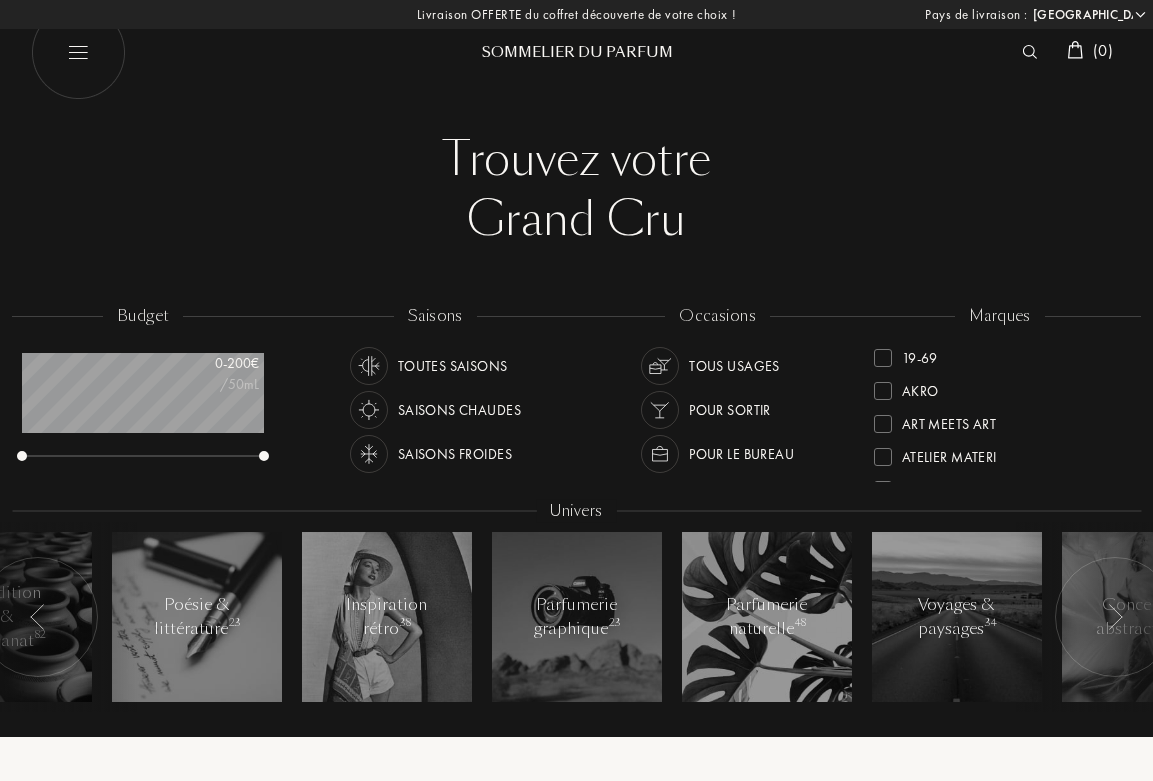 click at bounding box center (1029, 52) 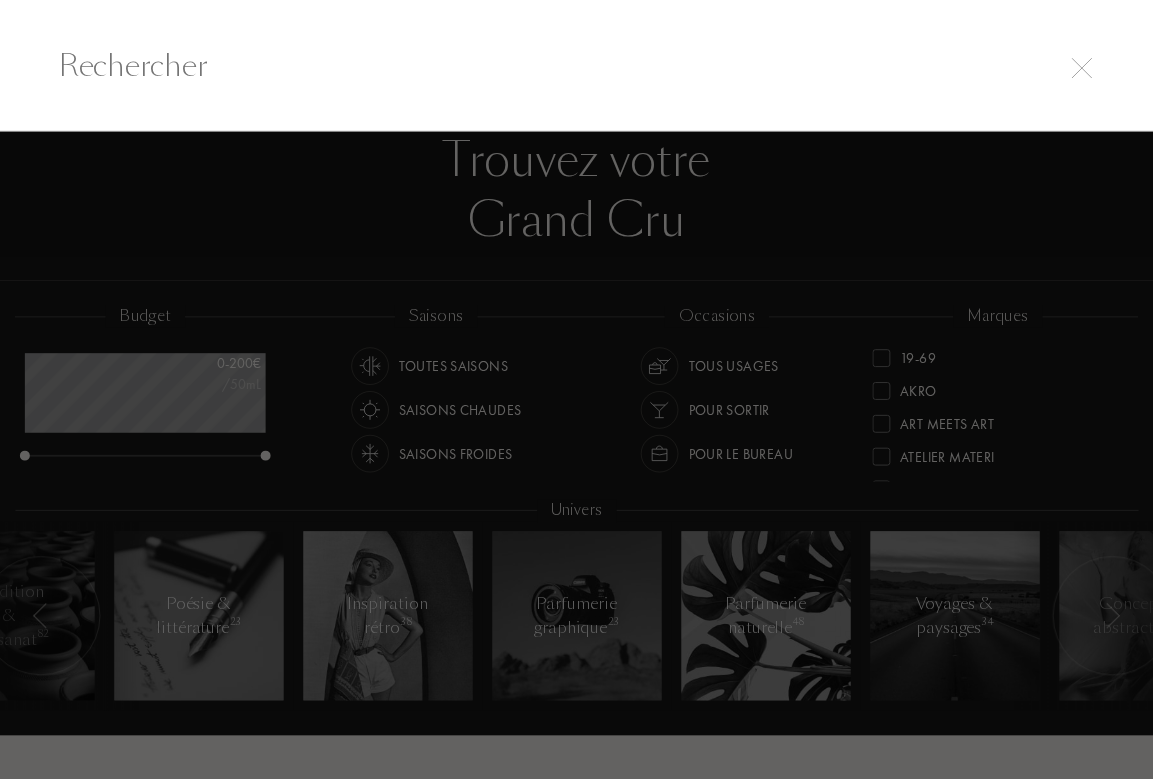 scroll, scrollTop: 1, scrollLeft: 0, axis: vertical 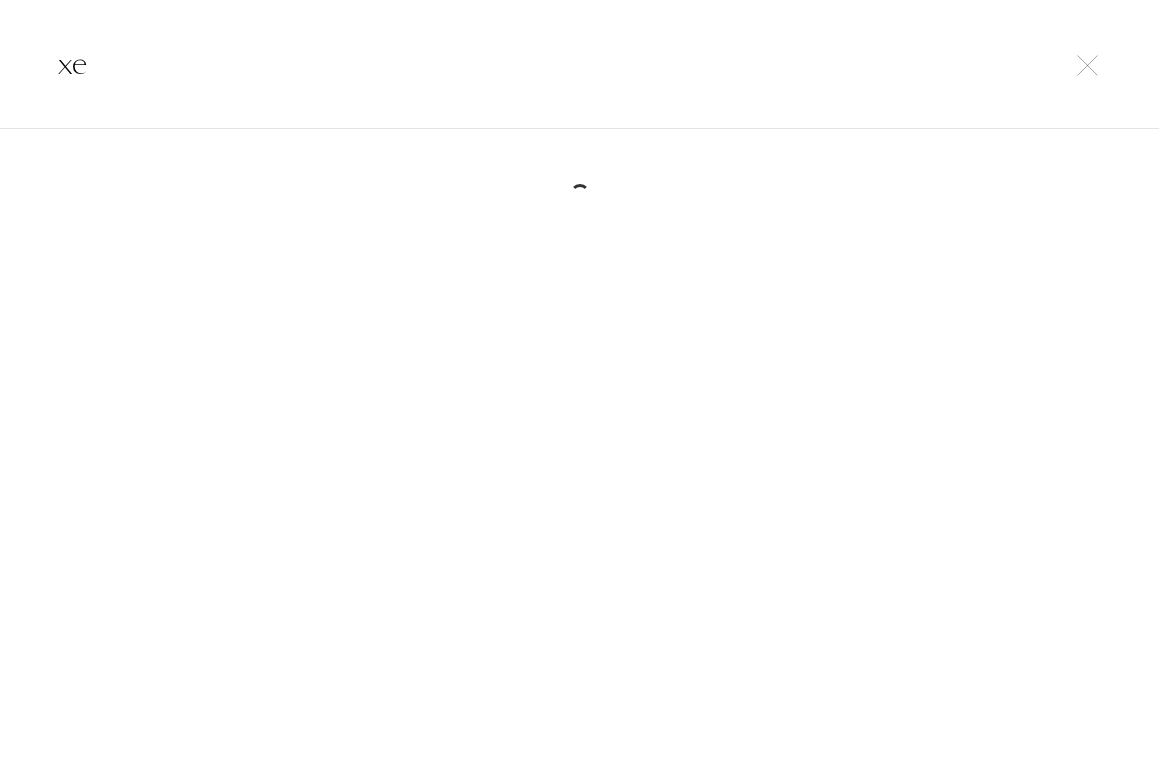 type on "xer" 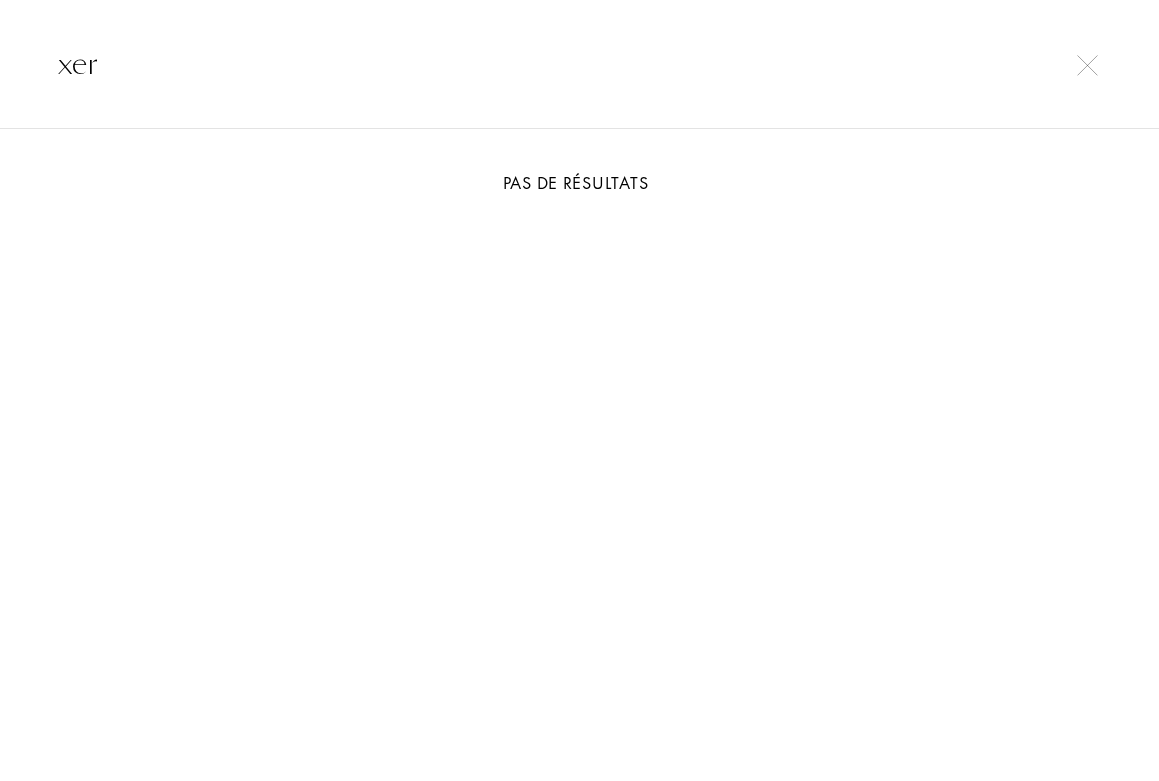 drag, startPoint x: 131, startPoint y: 78, endPoint x: 46, endPoint y: 78, distance: 85 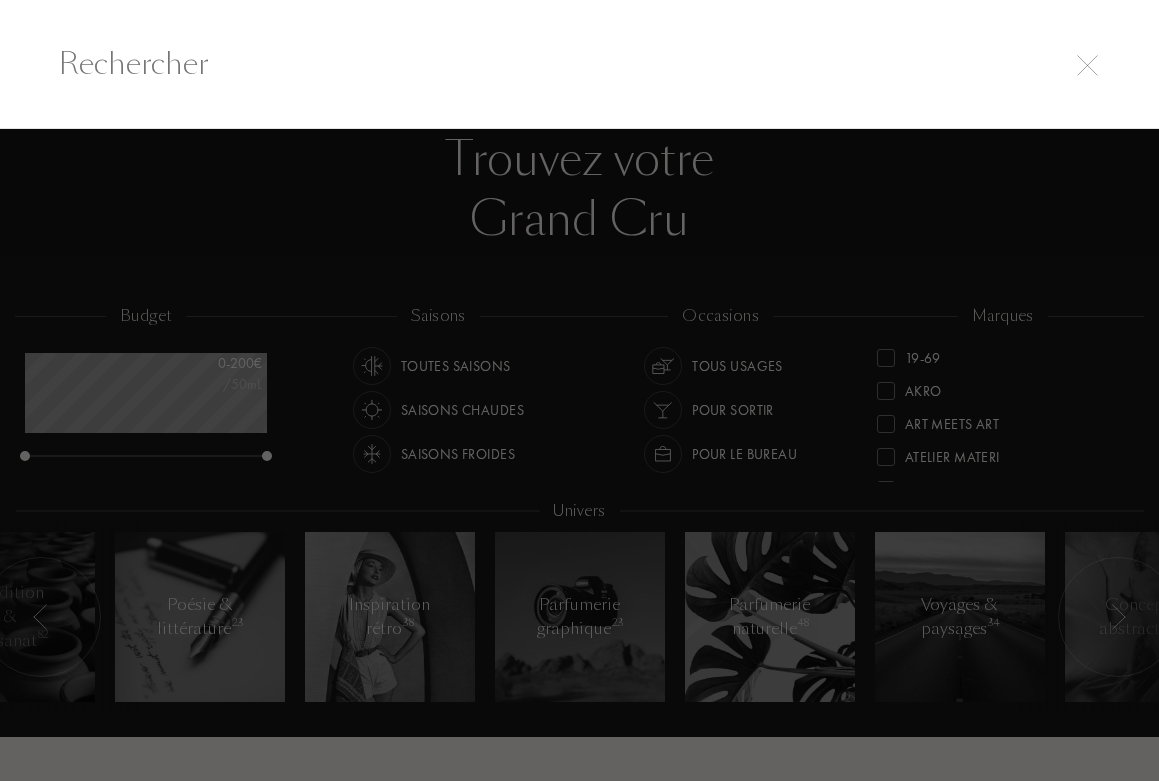 click at bounding box center [1087, 65] 